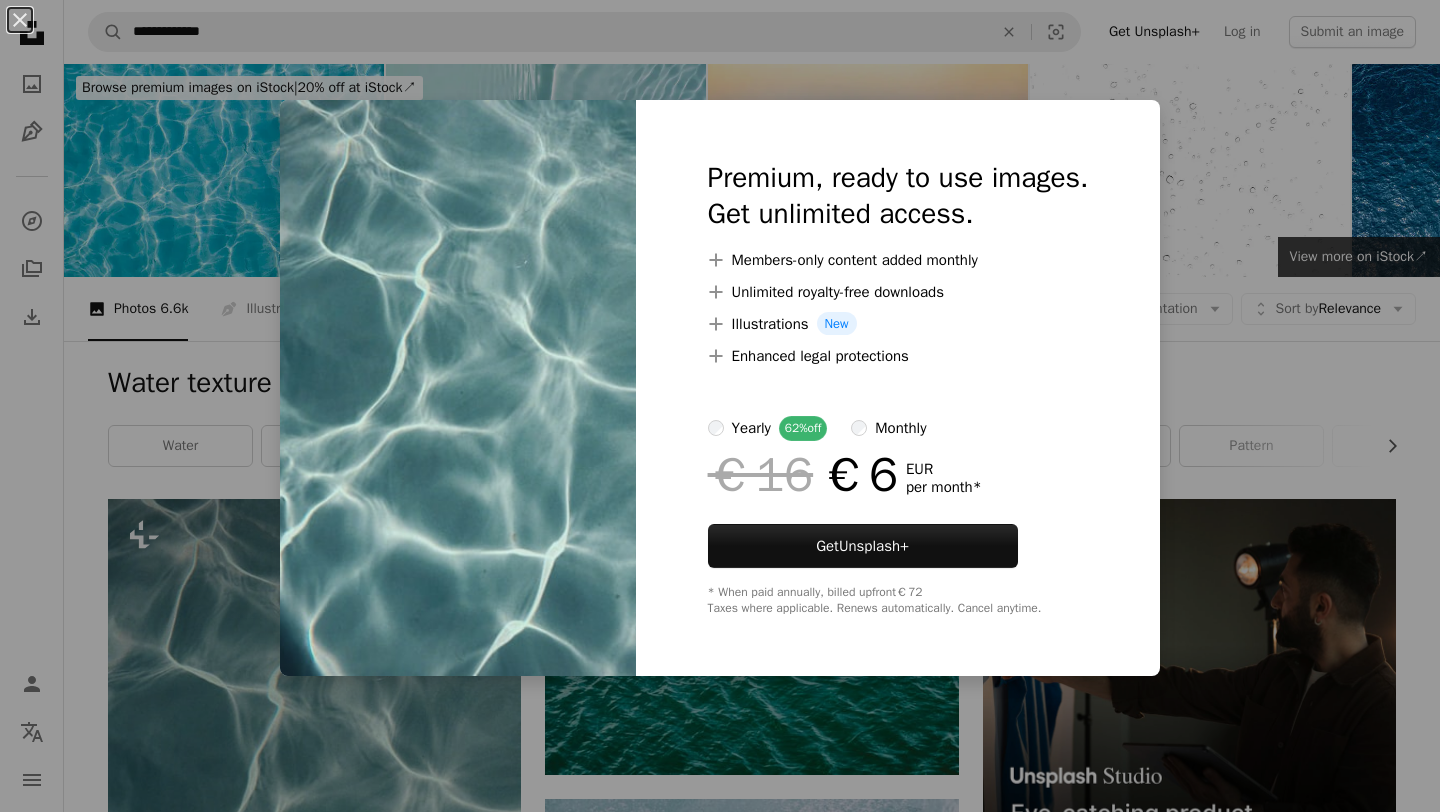 scroll, scrollTop: 431, scrollLeft: 0, axis: vertical 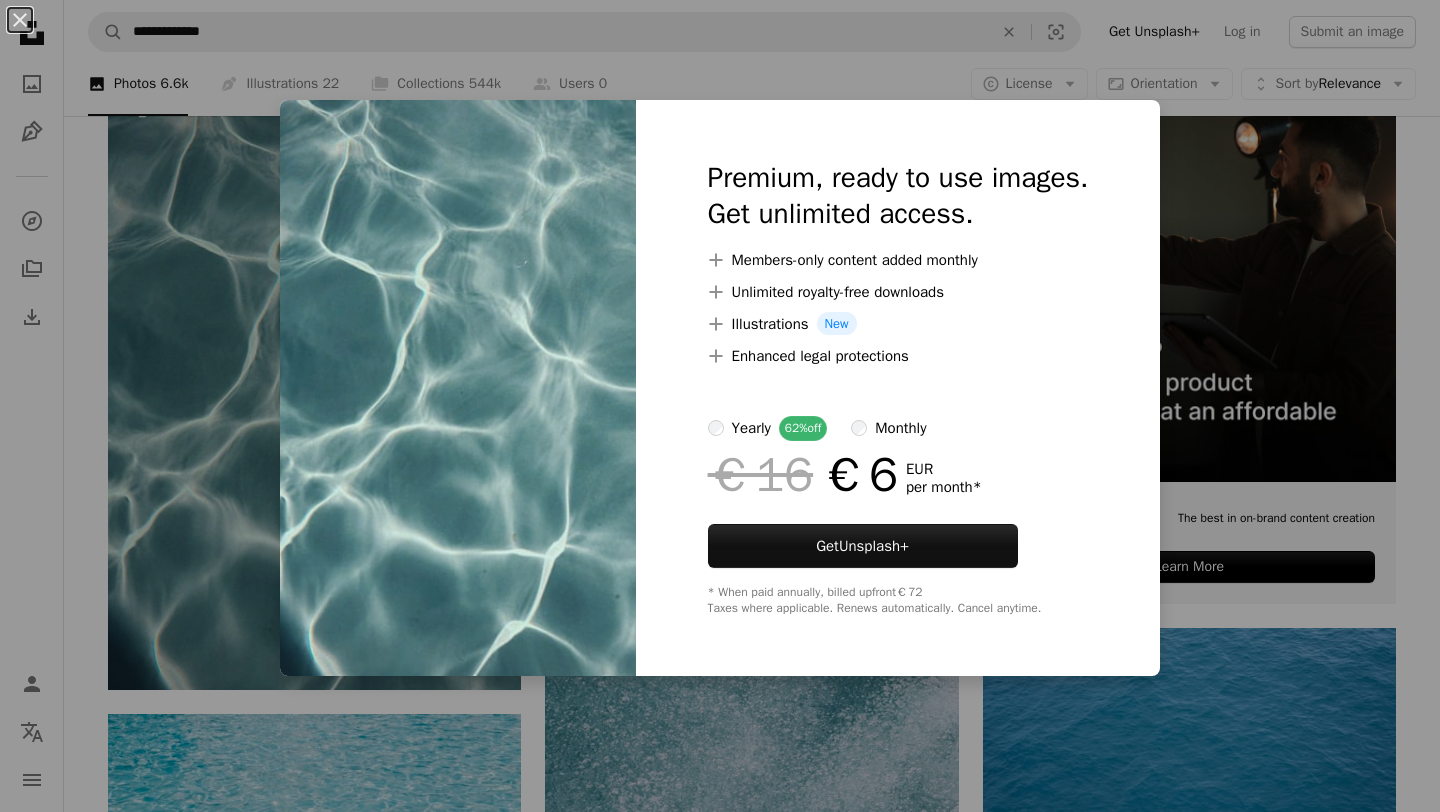 click on "An X shape Premium, ready to use images. Get unlimited access. A plus sign Members-only content added monthly A plus sign Unlimited royalty-free downloads A plus sign Illustrations  New A plus sign Enhanced legal protections yearly 62%  off monthly €16   €6 EUR per month * Get  Unsplash+ * When paid annually, billed upfront  €72 Taxes where applicable. Renews automatically. Cancel anytime." at bounding box center [720, 406] 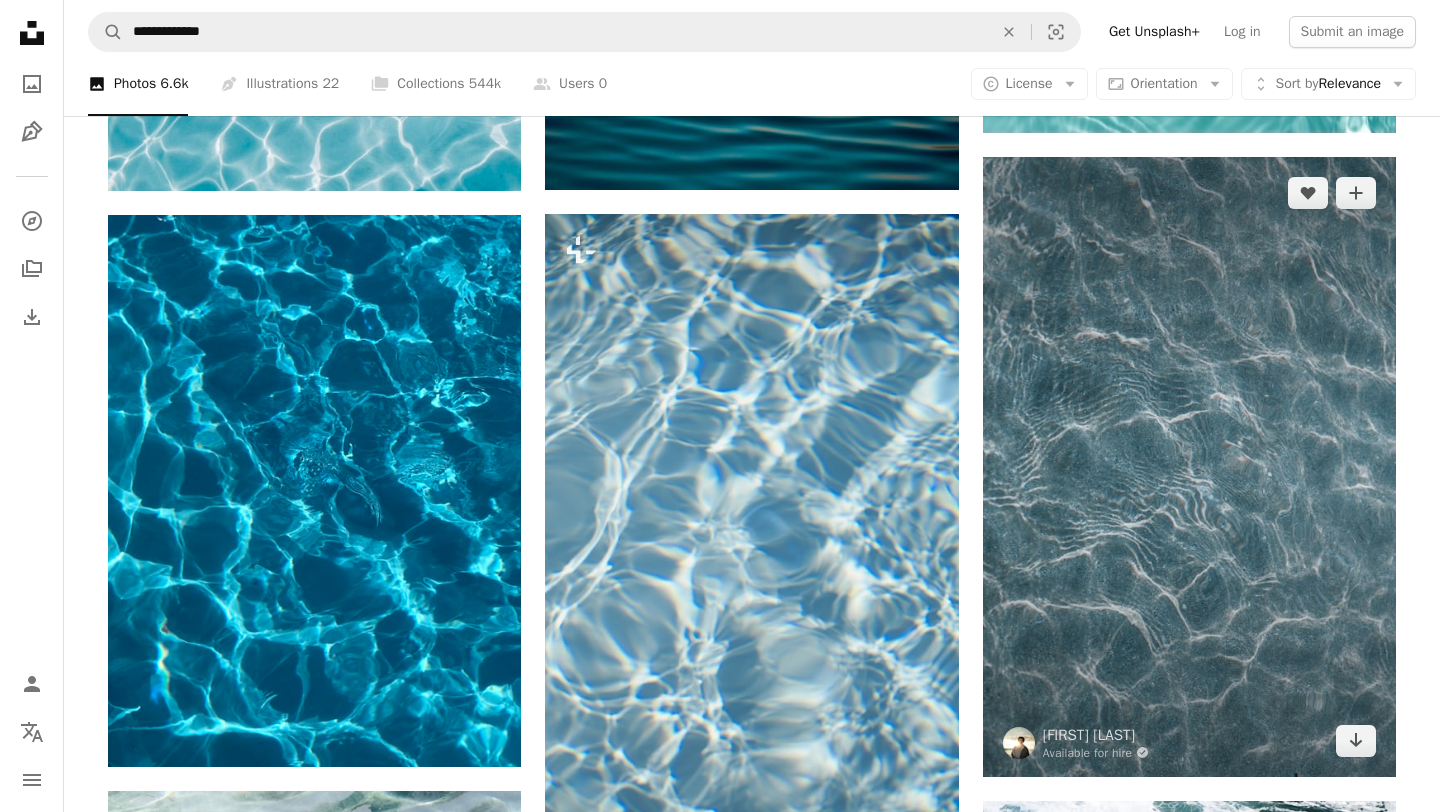 scroll, scrollTop: 1523, scrollLeft: 0, axis: vertical 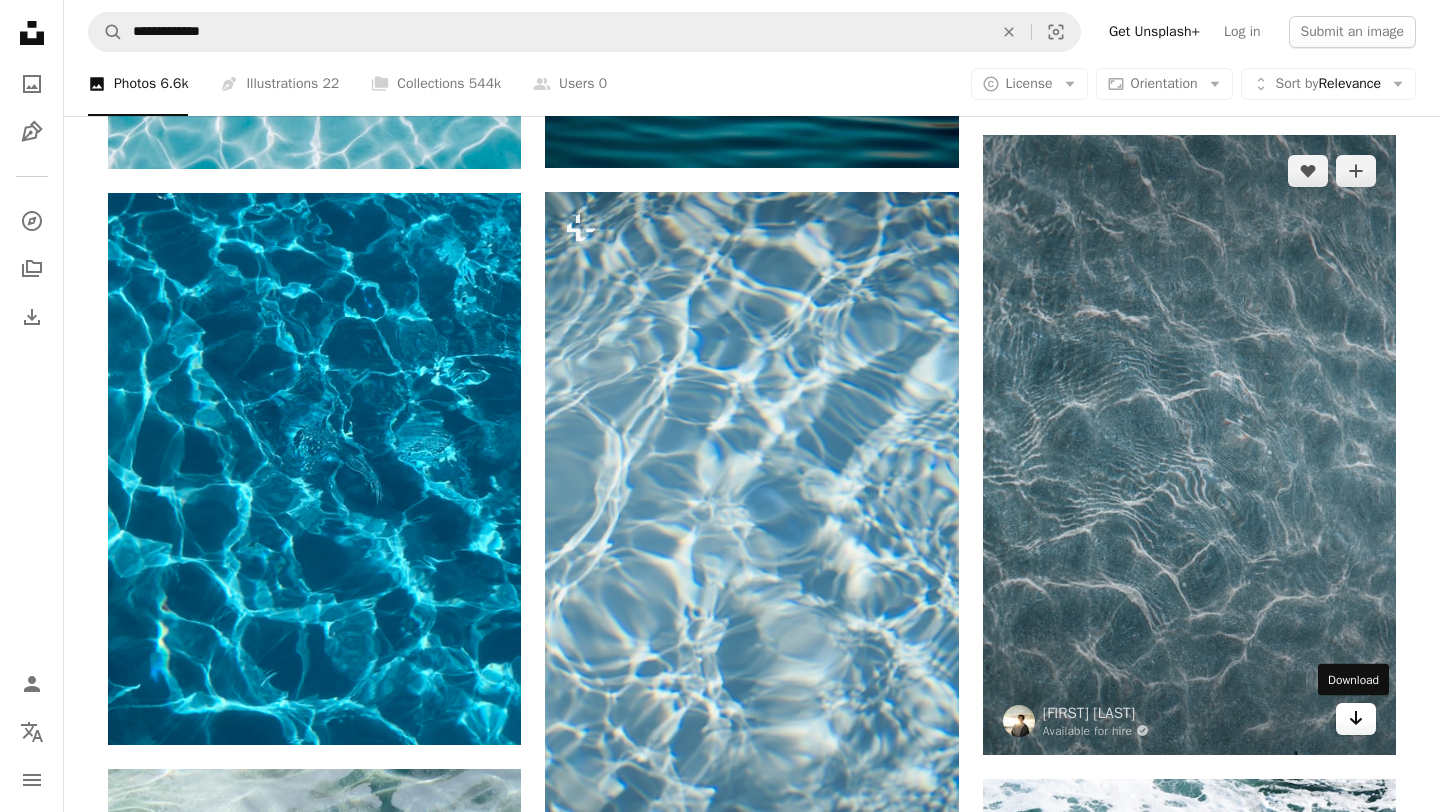 click on "Arrow pointing down" at bounding box center (1356, 719) 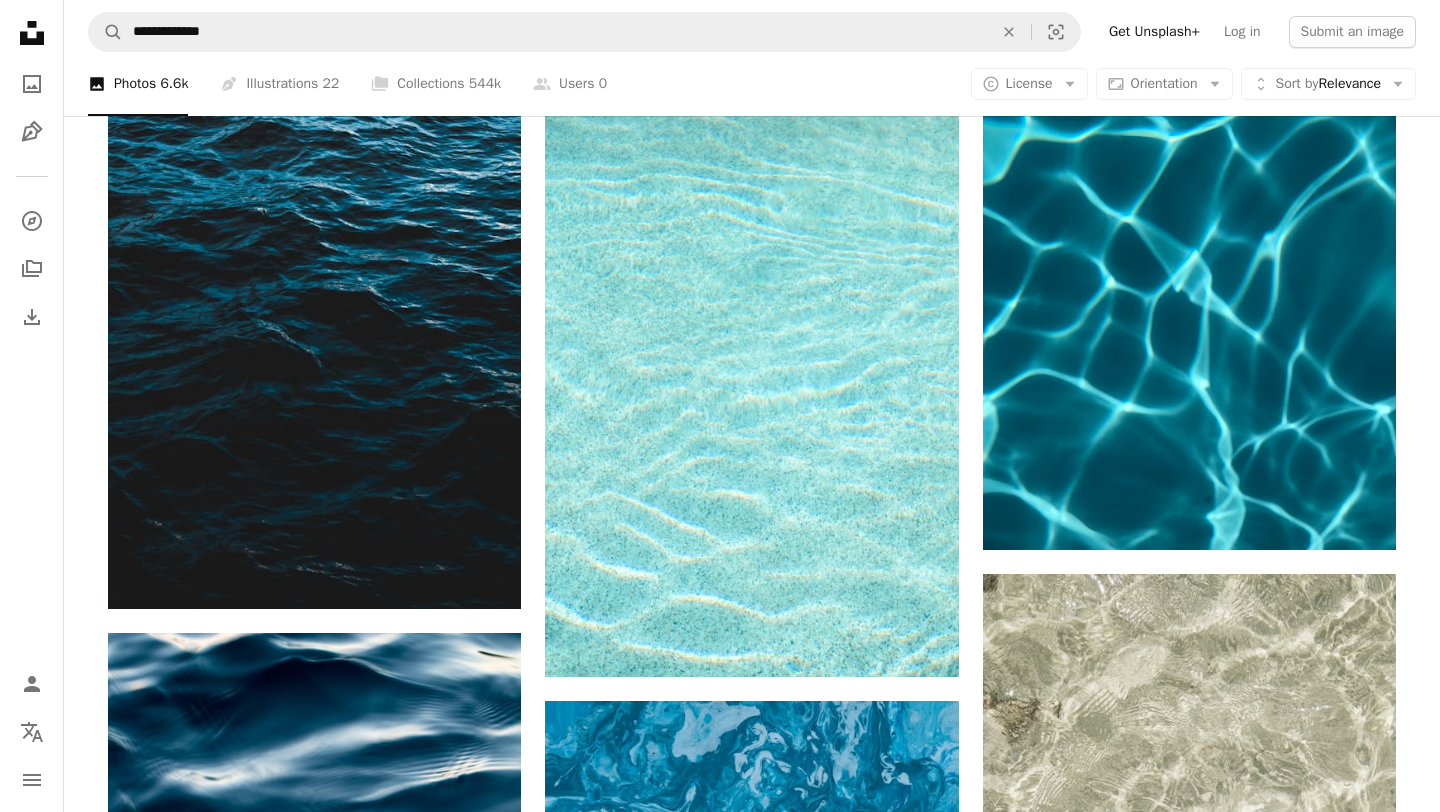 scroll, scrollTop: 2925, scrollLeft: 0, axis: vertical 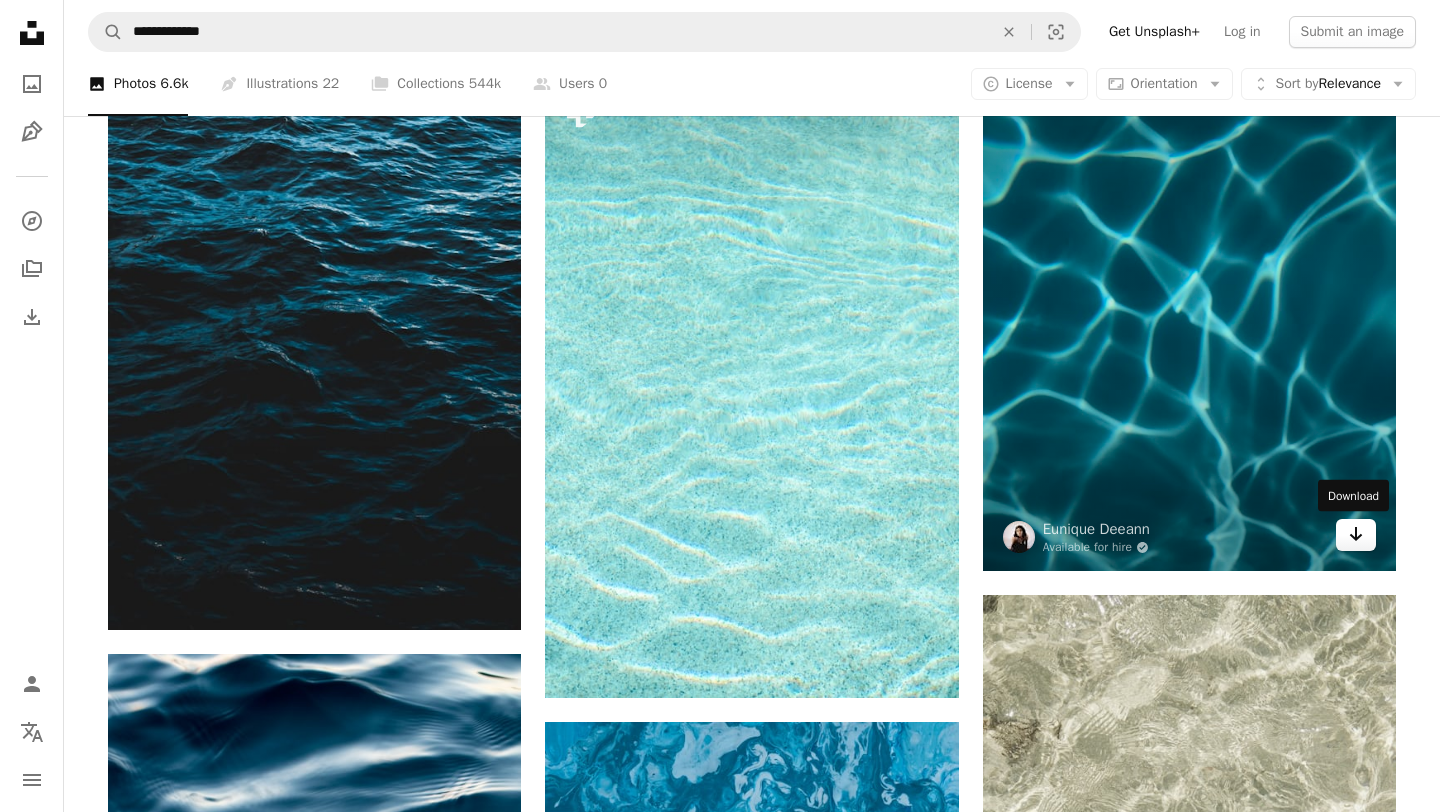 click on "Arrow pointing down" at bounding box center [1356, 535] 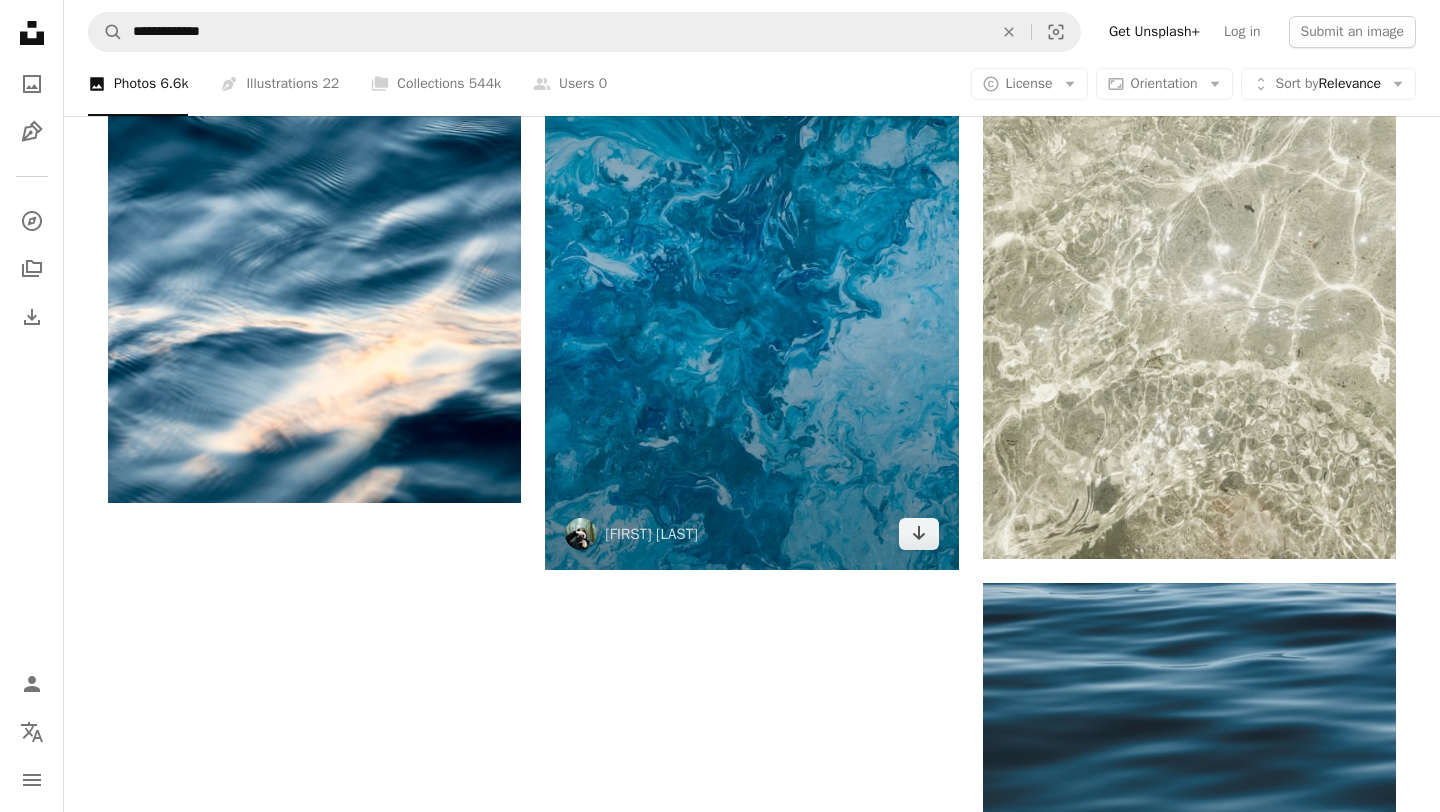 scroll, scrollTop: 3828, scrollLeft: 0, axis: vertical 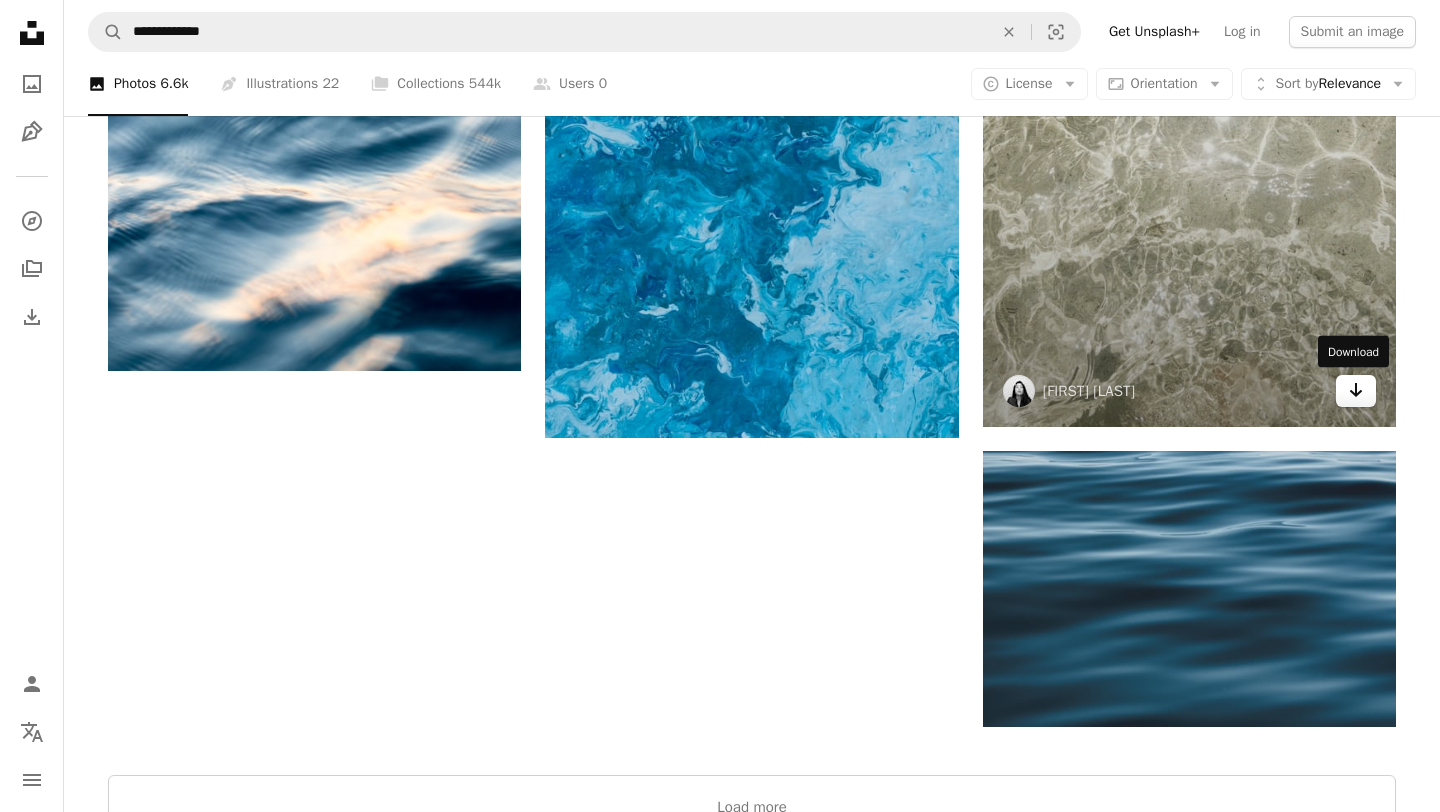 click on "Arrow pointing down" at bounding box center [1356, 391] 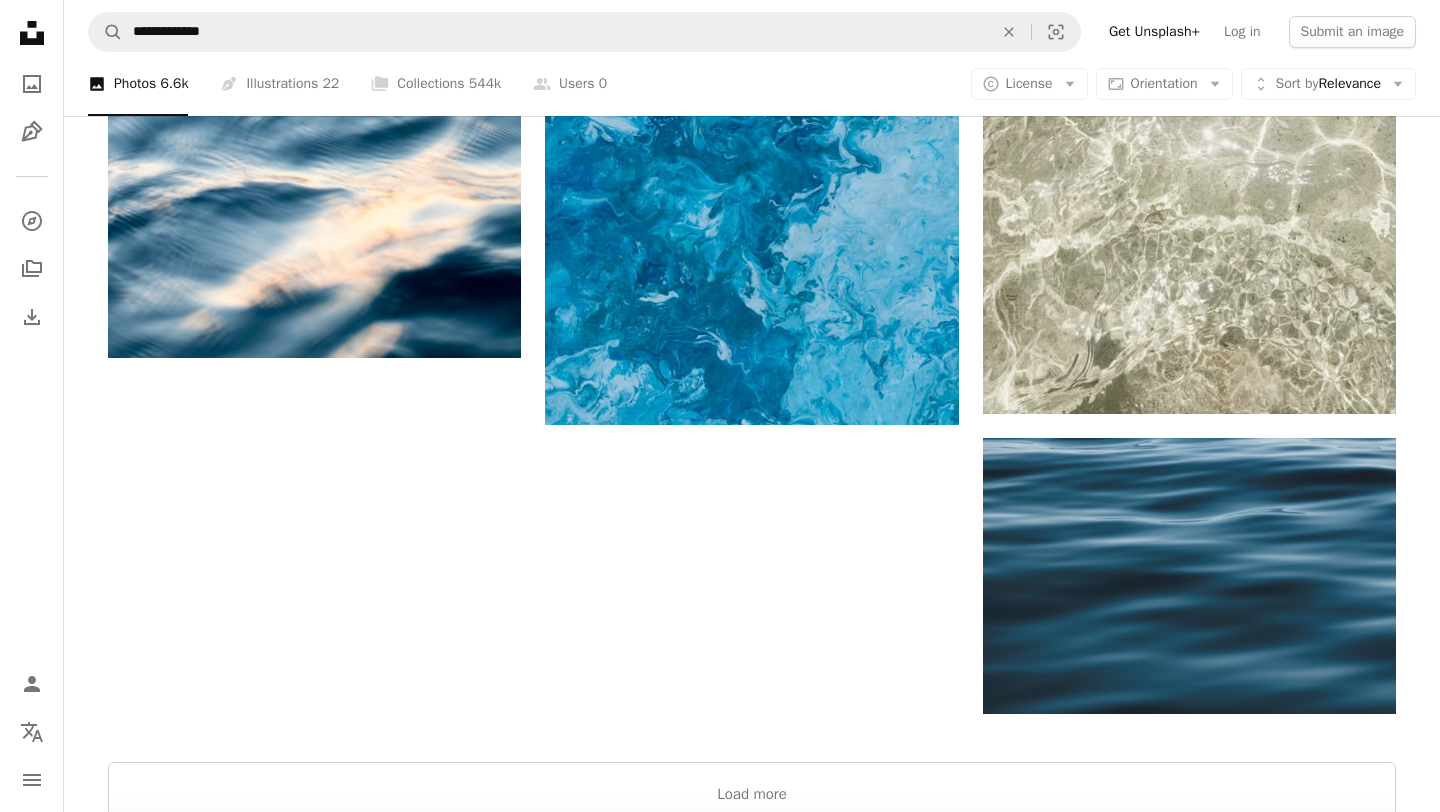 scroll, scrollTop: 3380, scrollLeft: 0, axis: vertical 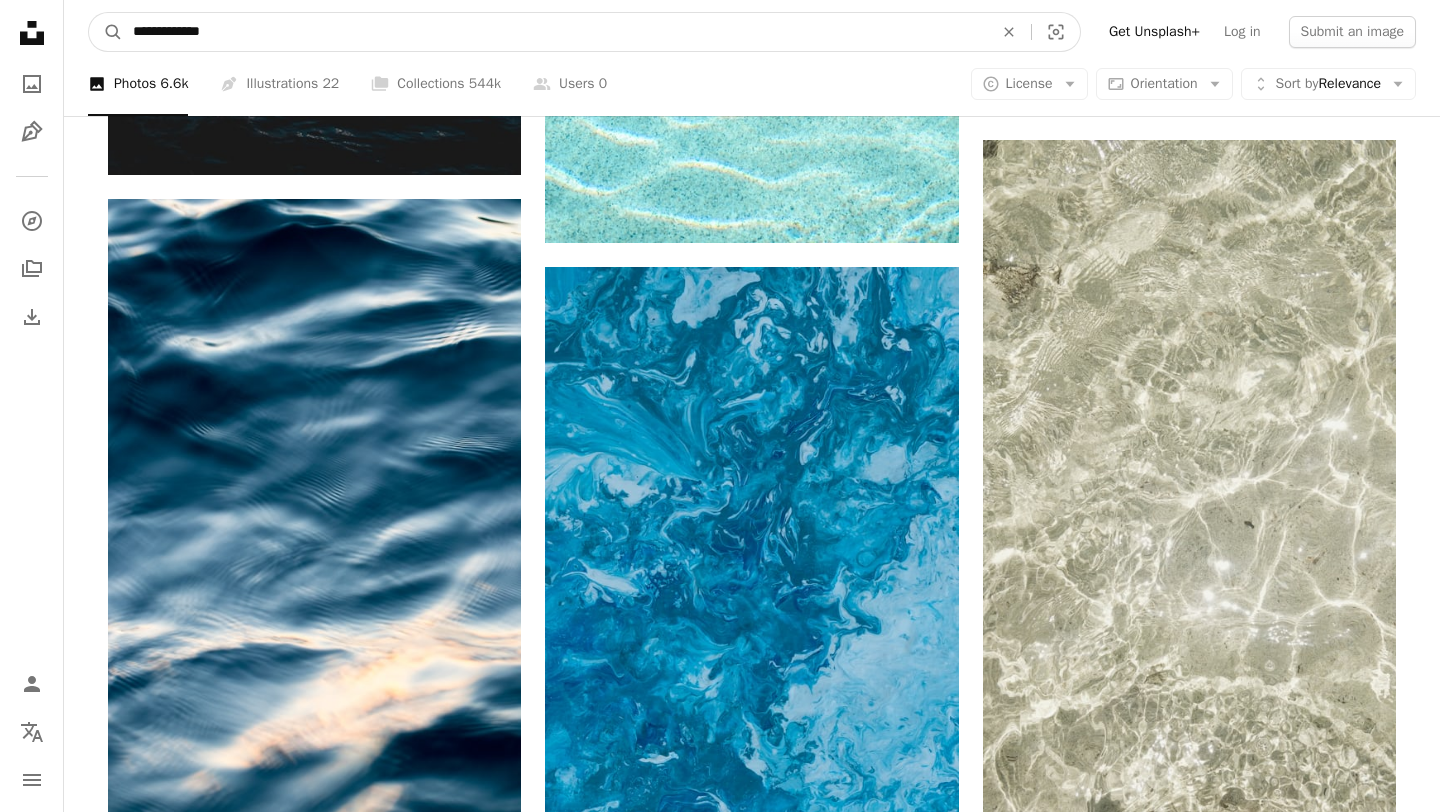 click on "**********" at bounding box center [555, 32] 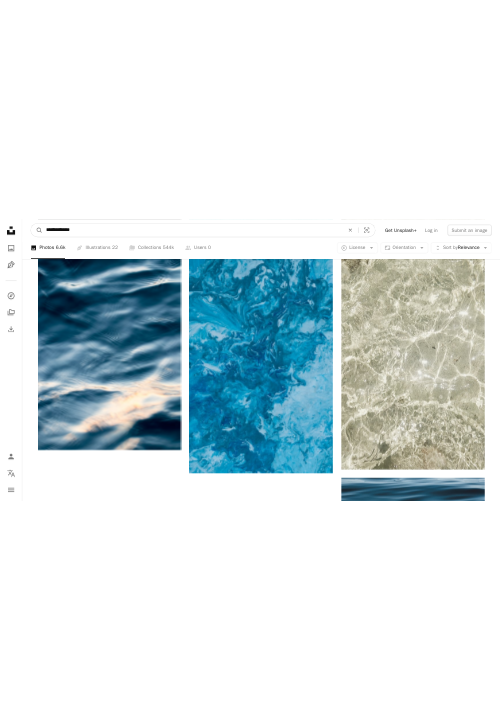scroll, scrollTop: 3582, scrollLeft: 0, axis: vertical 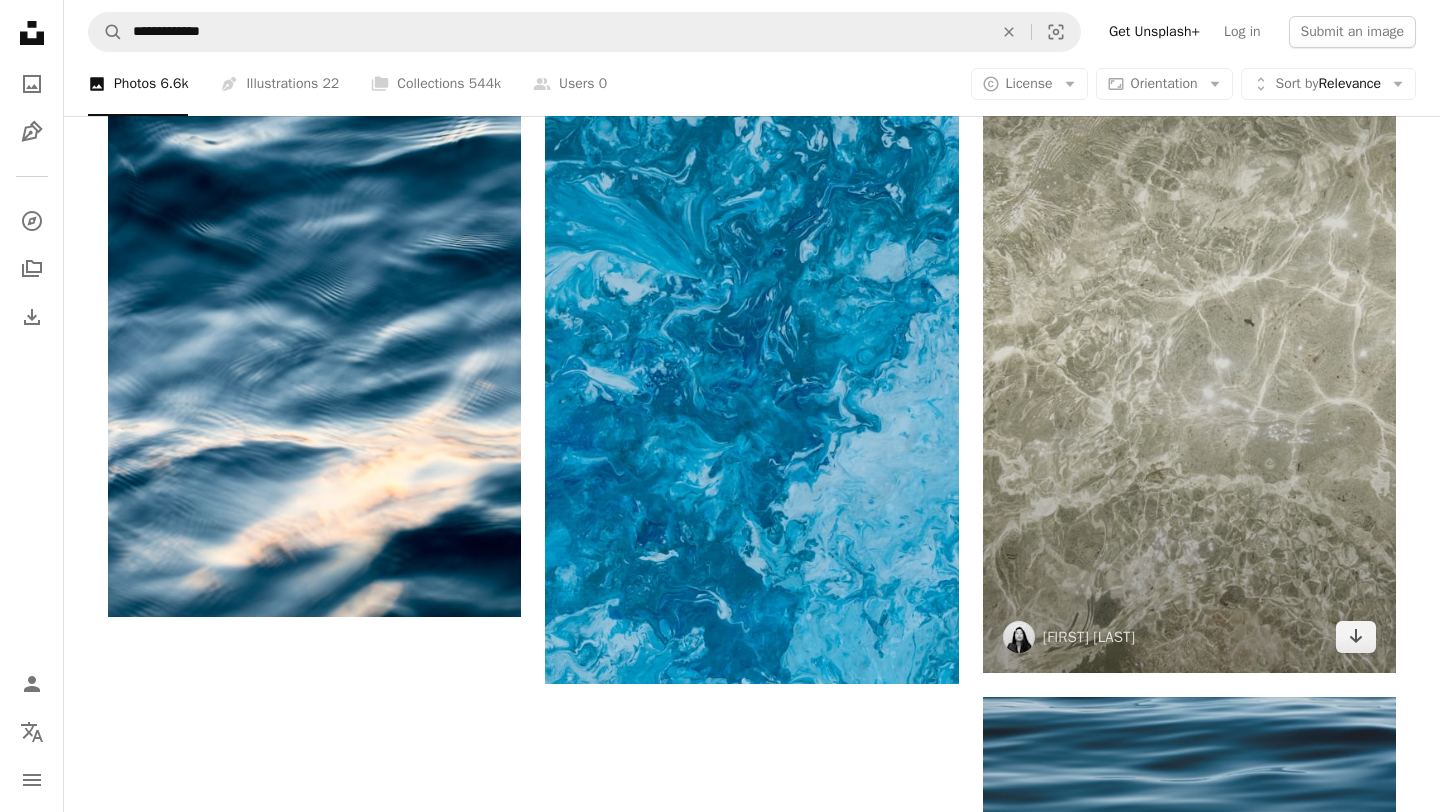 drag, startPoint x: 577, startPoint y: 33, endPoint x: 1271, endPoint y: 446, distance: 807.5921 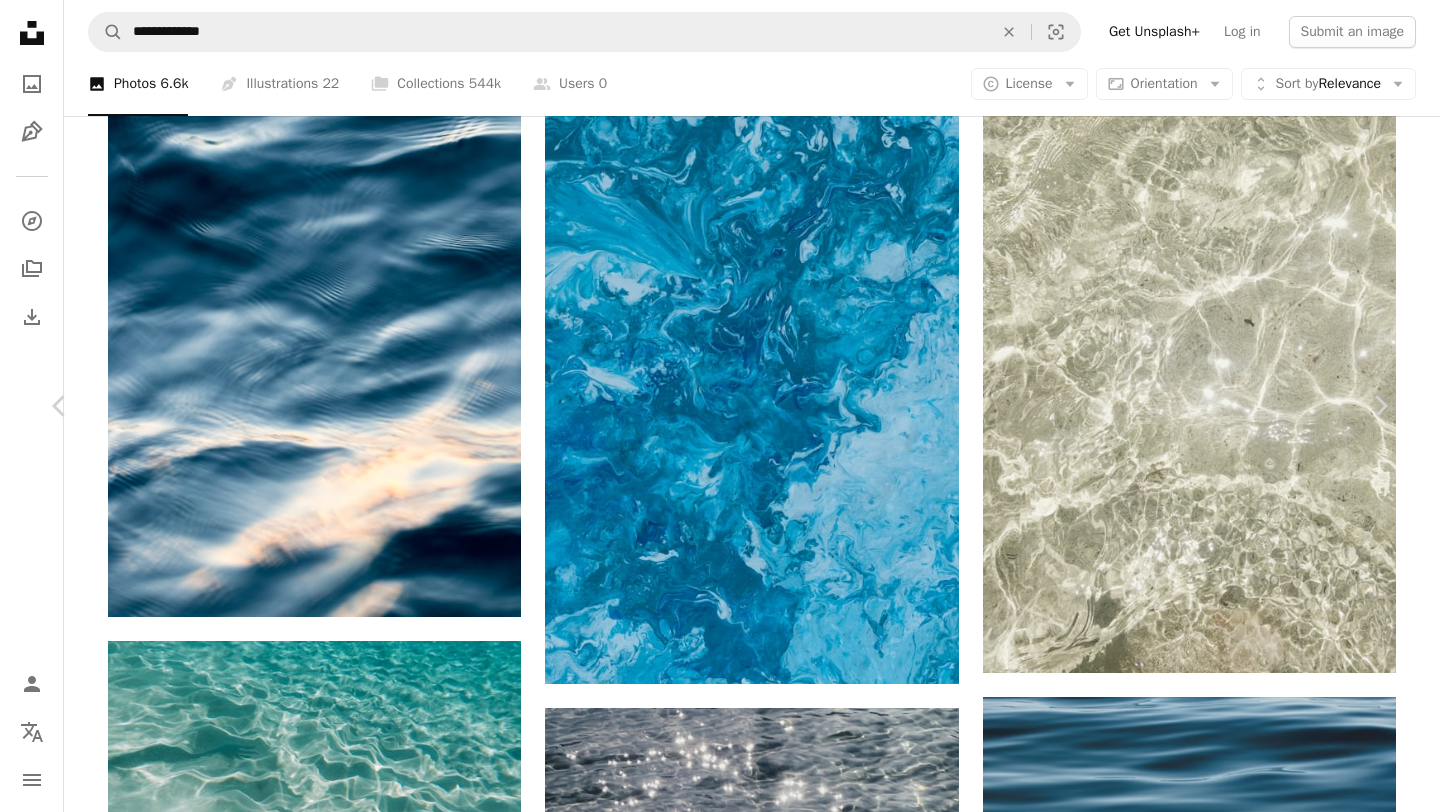 drag, startPoint x: 1271, startPoint y: 446, endPoint x: 27, endPoint y: 21, distance: 1314.5953 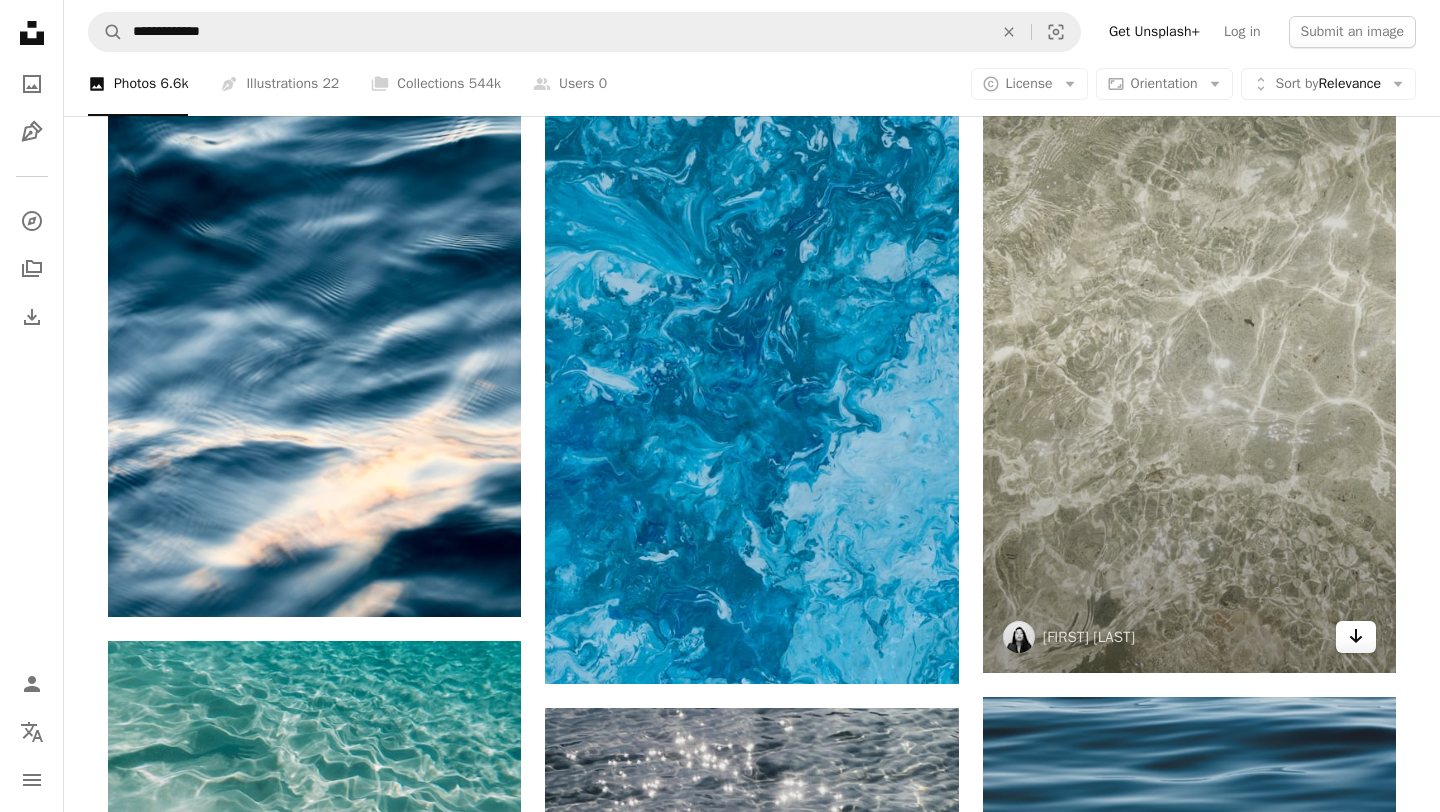 click 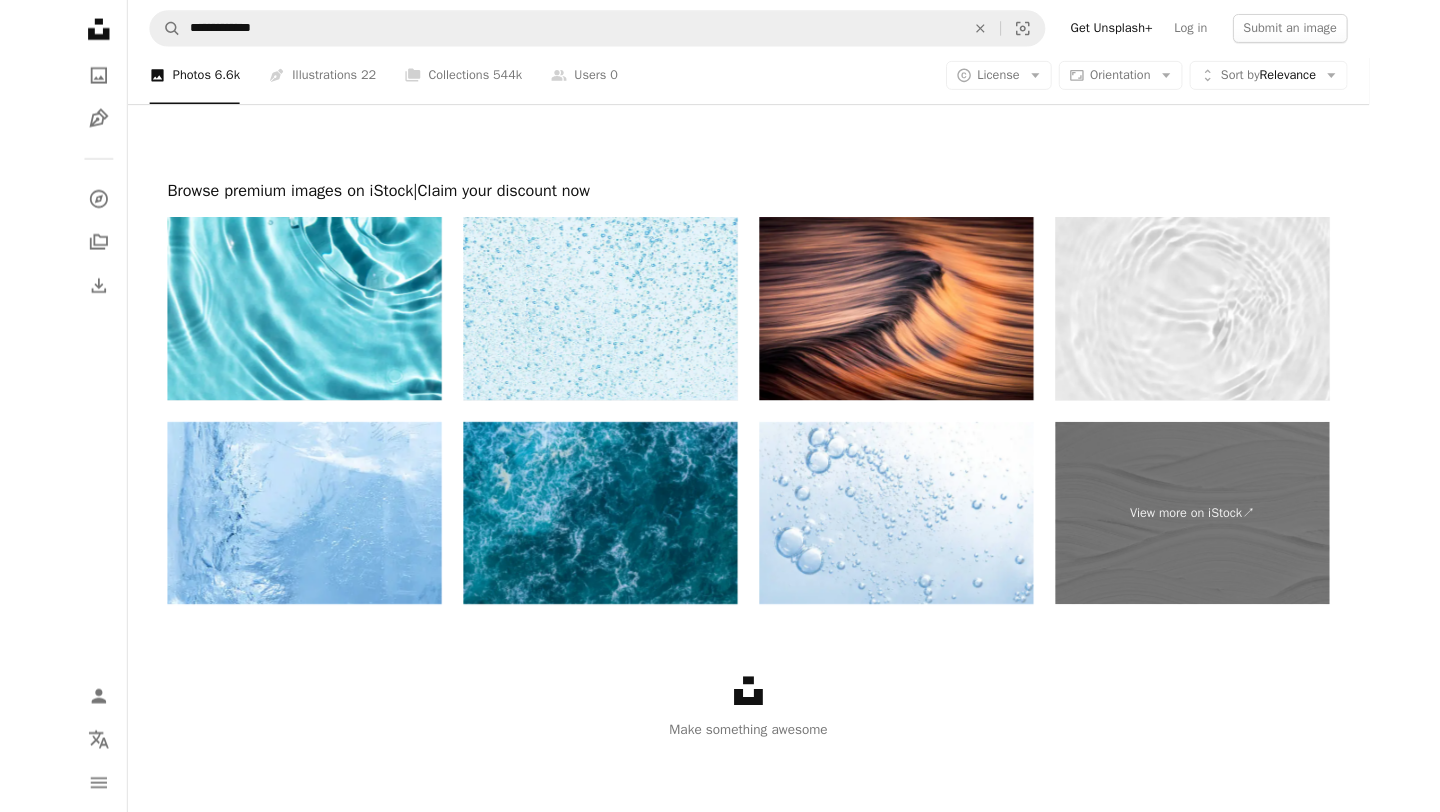 scroll, scrollTop: 8224, scrollLeft: 0, axis: vertical 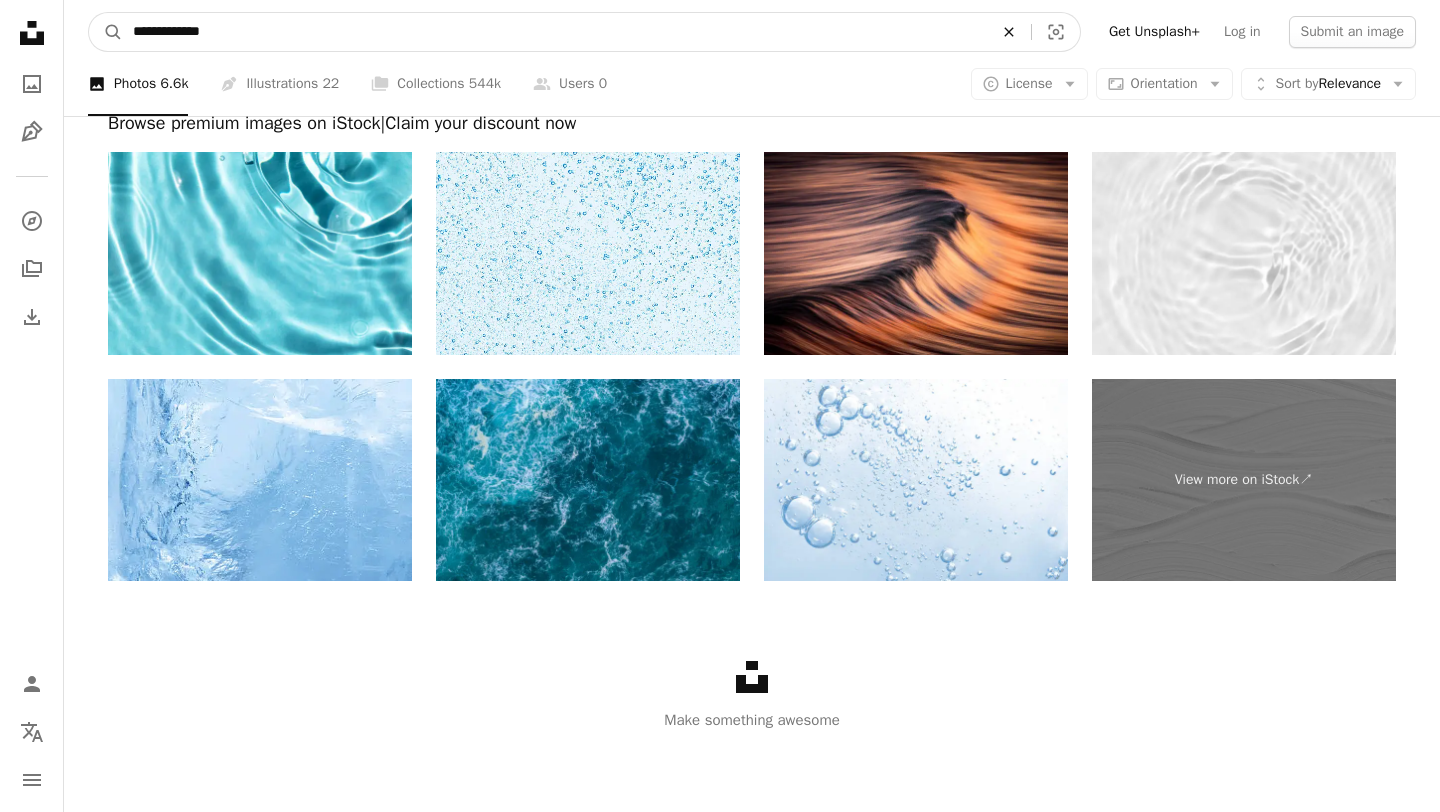 click 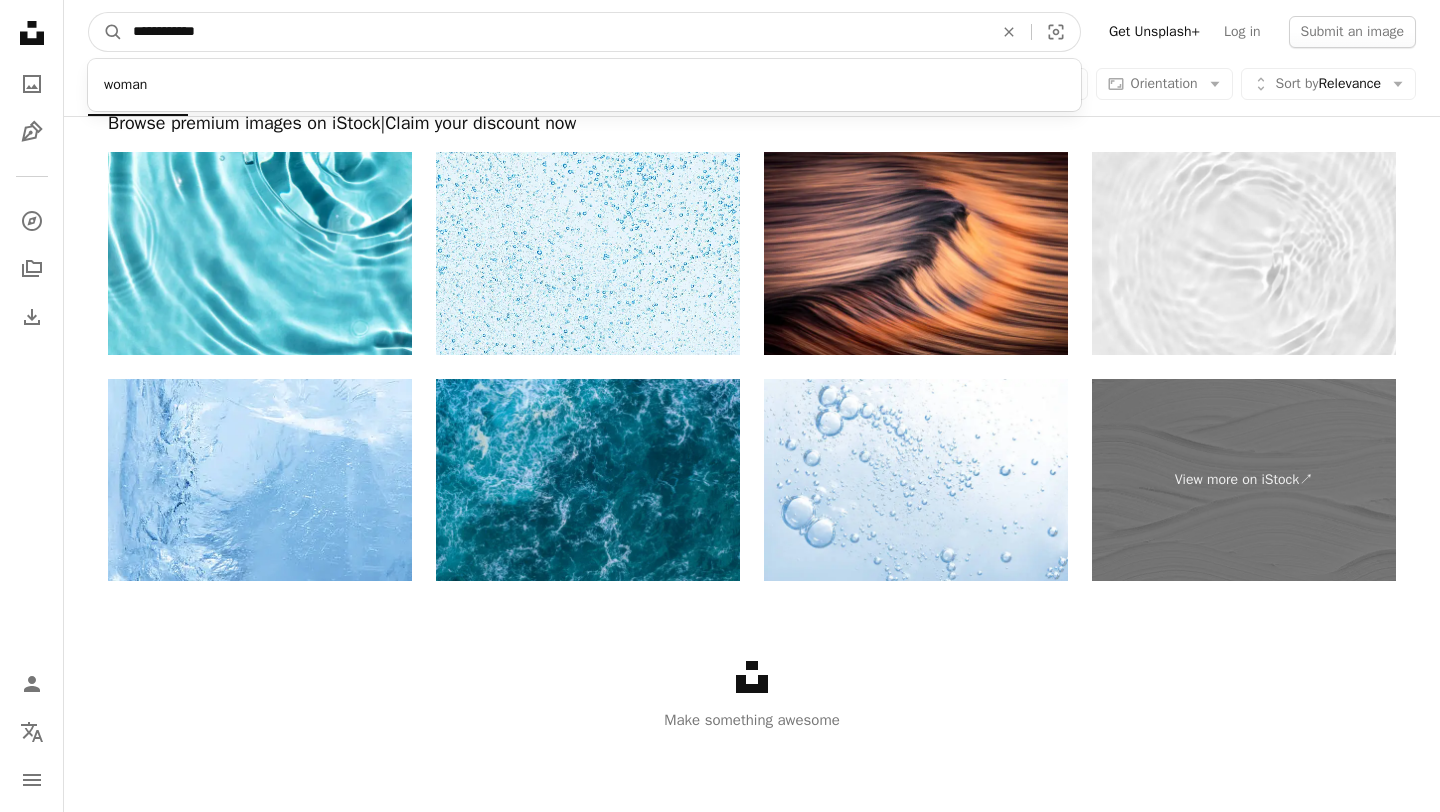 type on "**********" 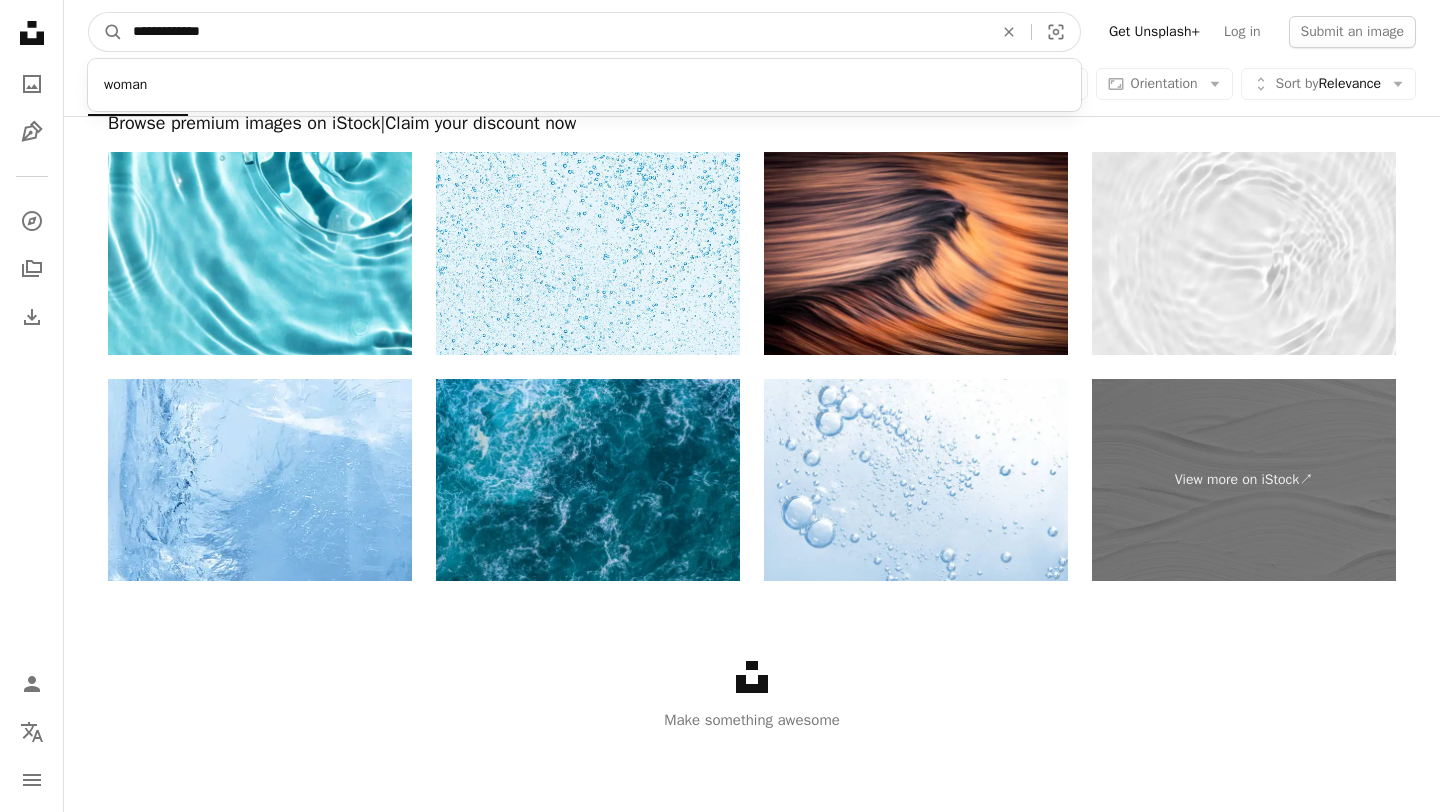 click on "A magnifying glass" at bounding box center (106, 32) 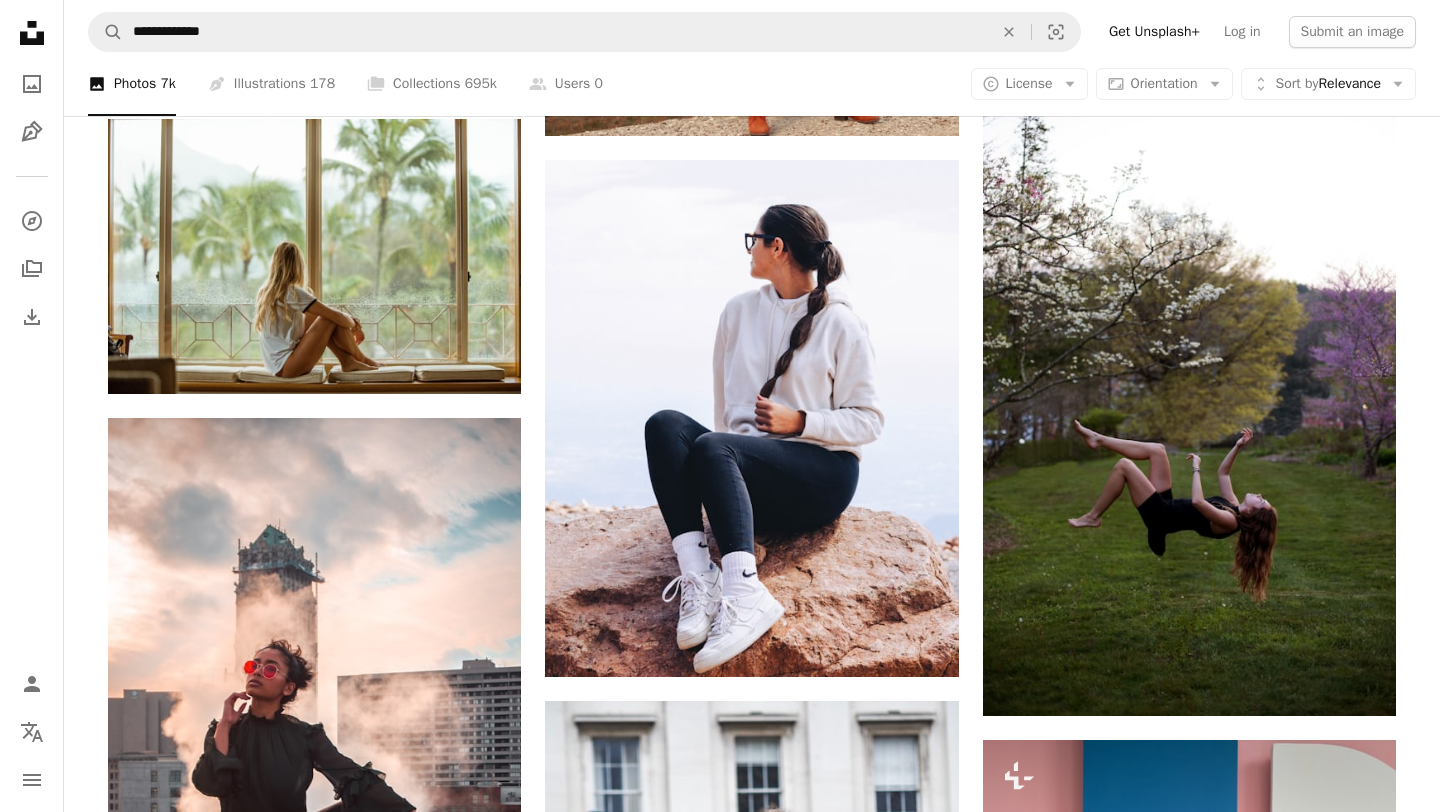 scroll, scrollTop: 2255, scrollLeft: 0, axis: vertical 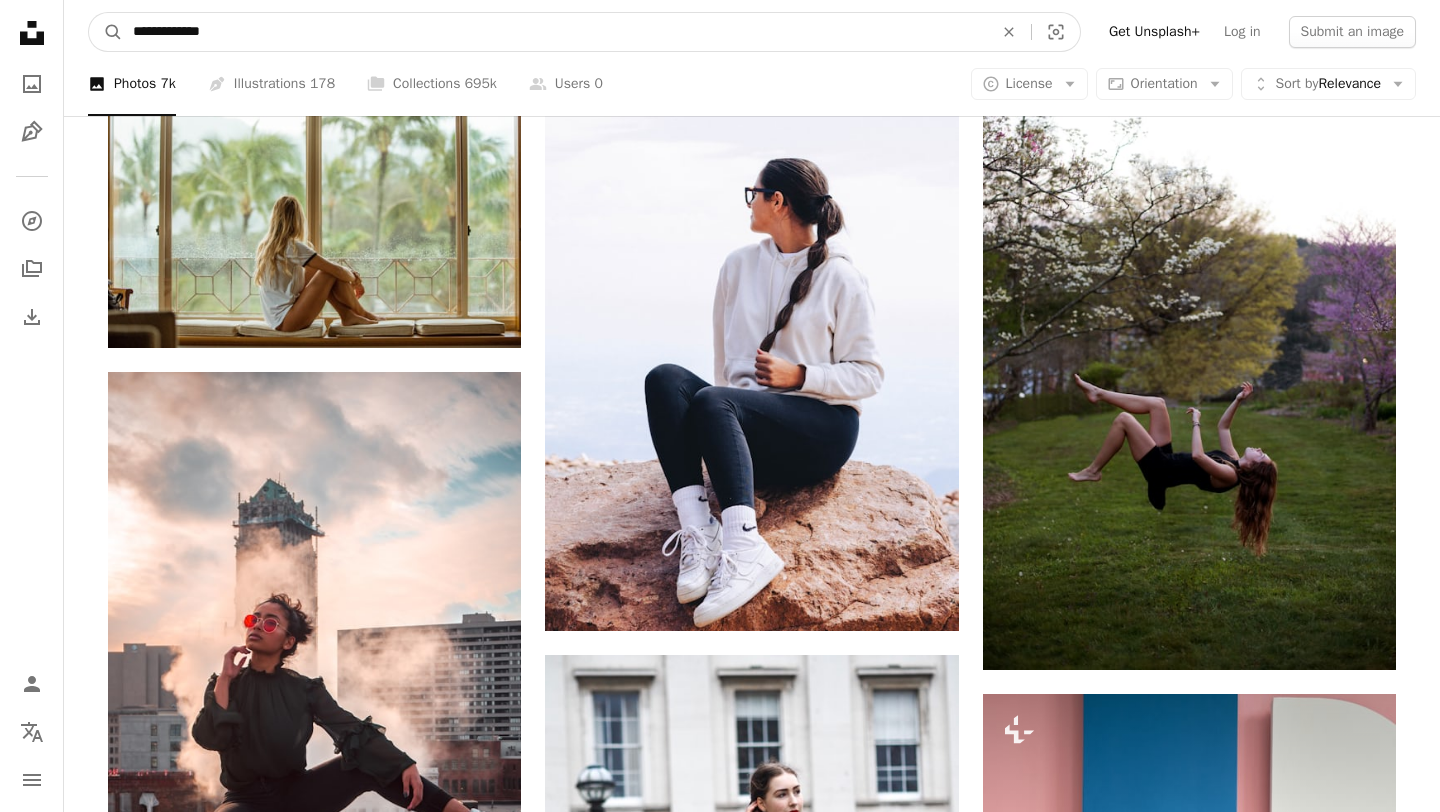 drag, startPoint x: 991, startPoint y: 33, endPoint x: 382, endPoint y: 24, distance: 609.0665 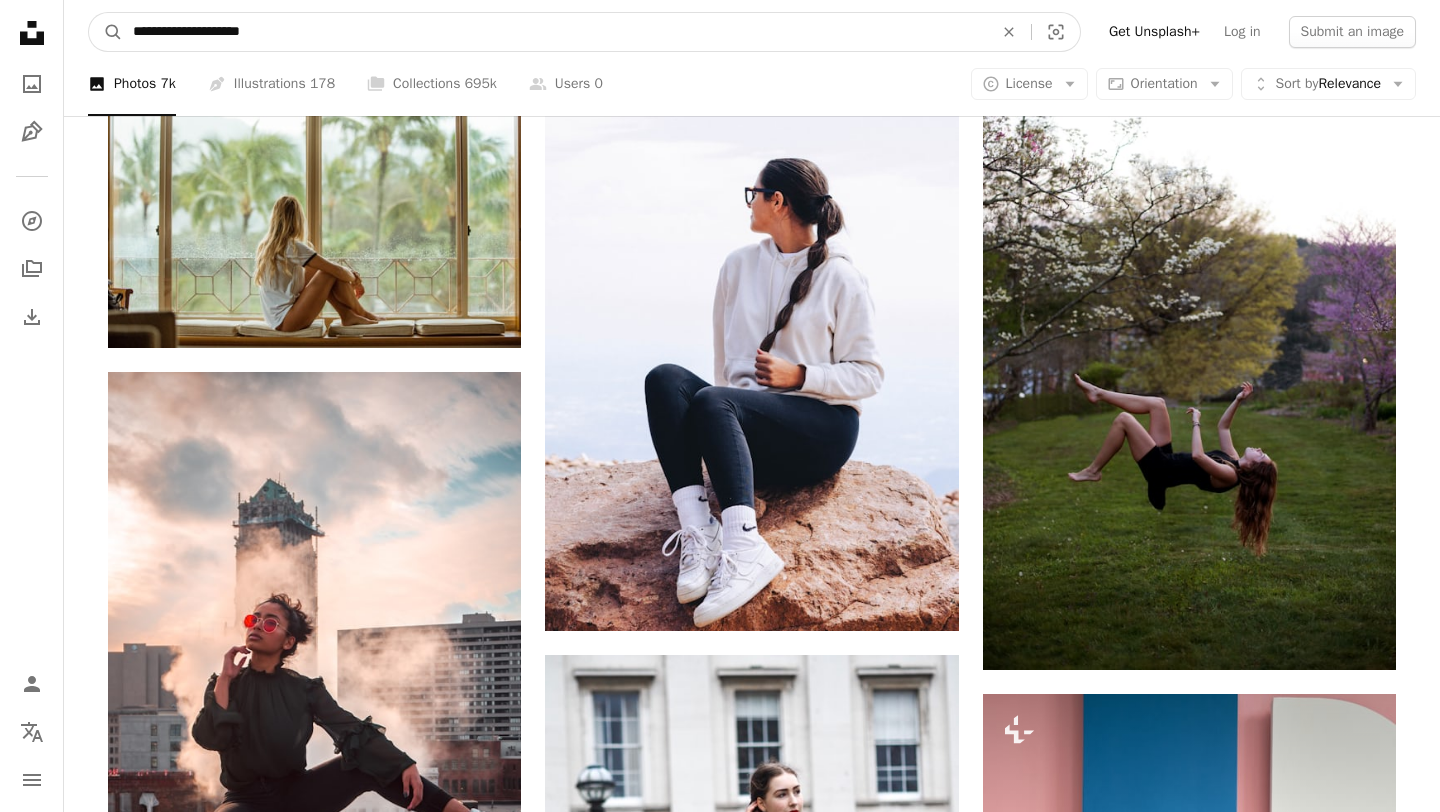 type on "**********" 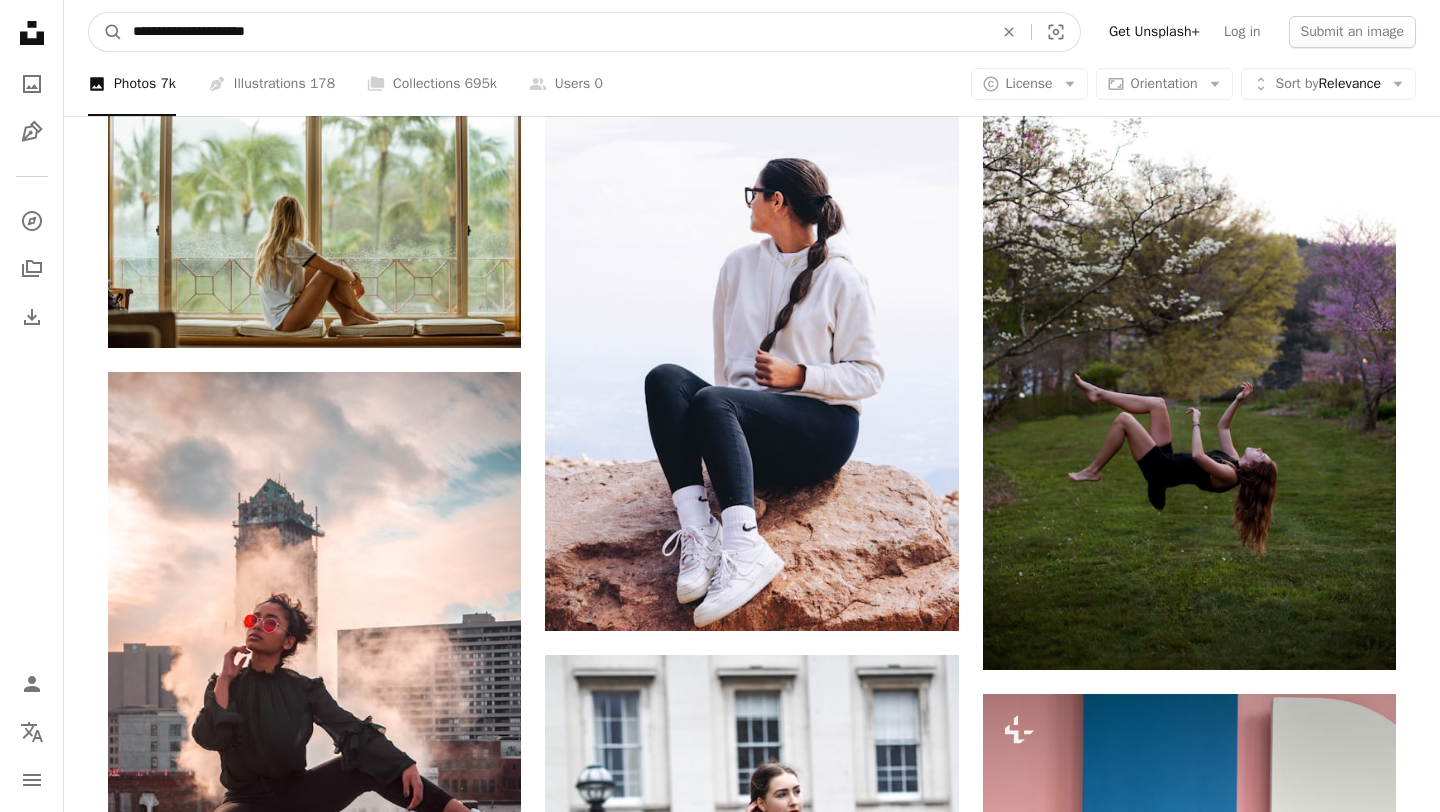 click on "A magnifying glass" at bounding box center [106, 32] 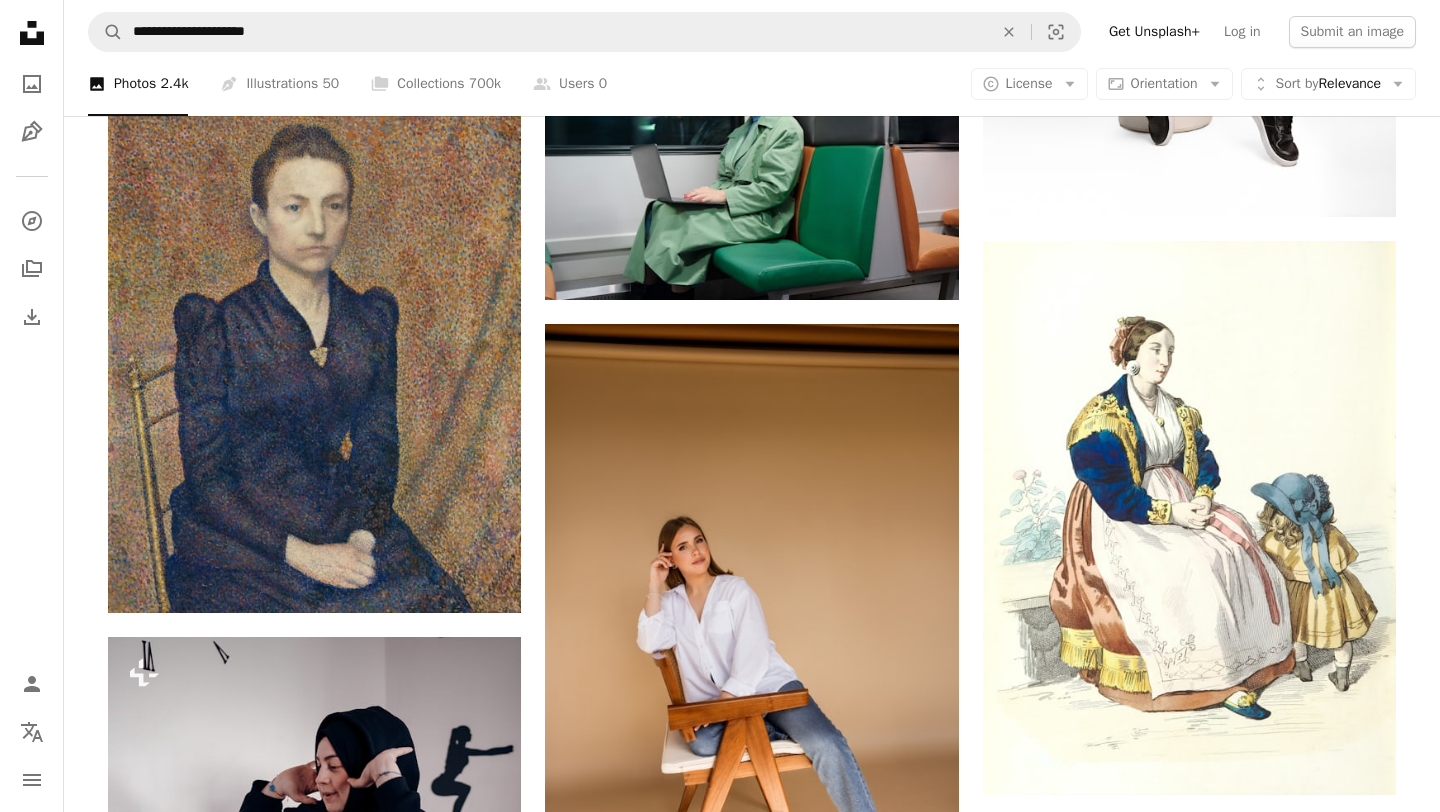 scroll, scrollTop: 2138, scrollLeft: 0, axis: vertical 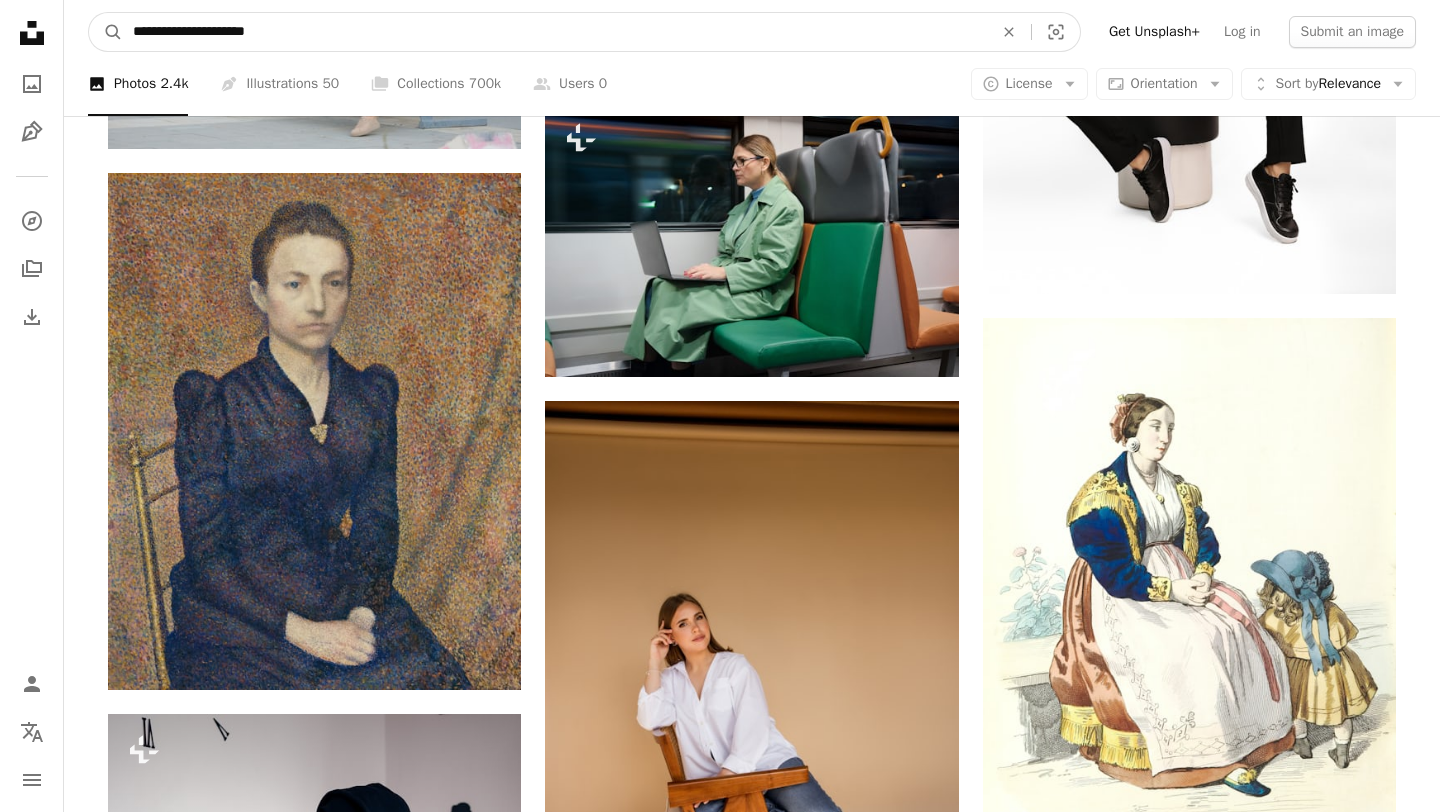 drag, startPoint x: 231, startPoint y: 33, endPoint x: 311, endPoint y: 32, distance: 80.00625 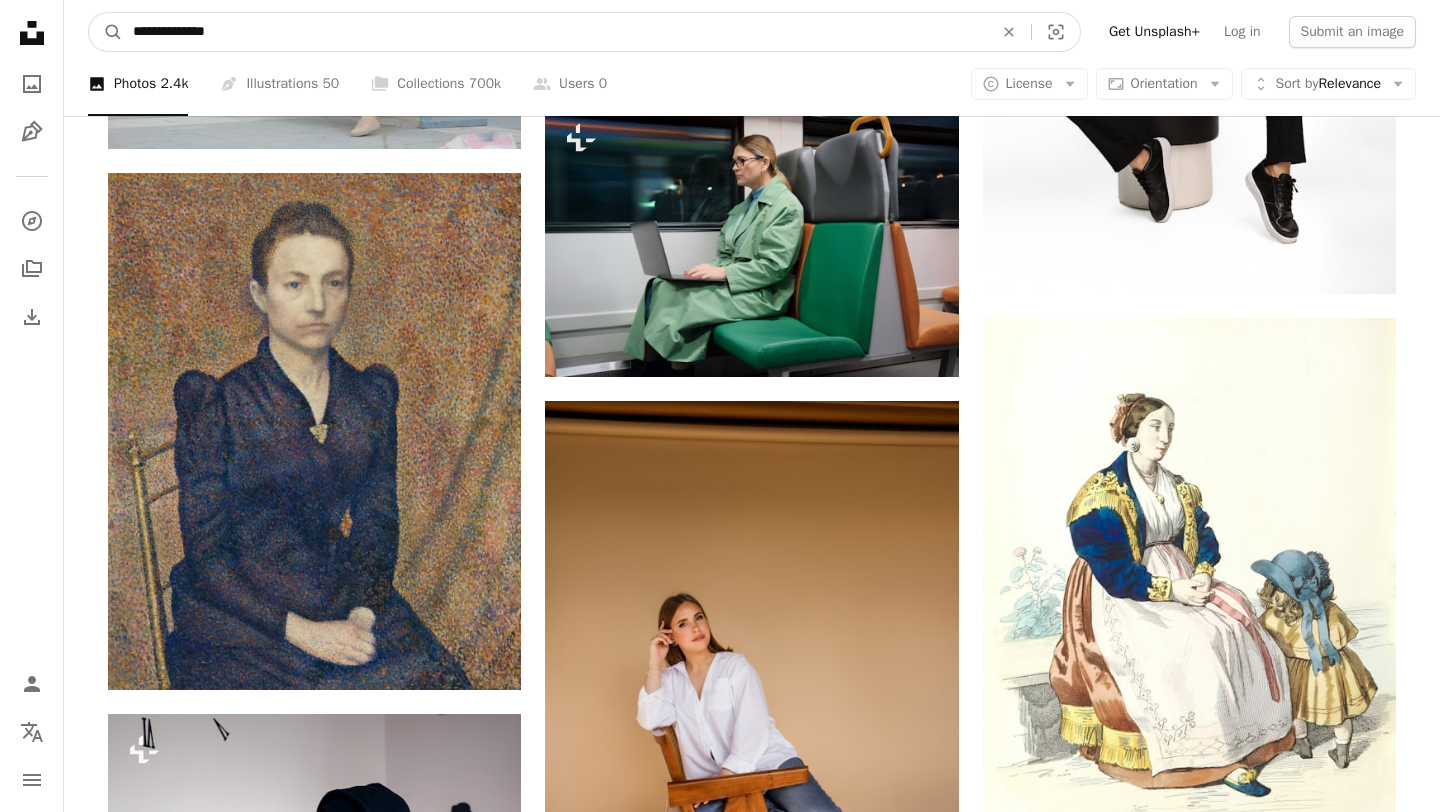 type on "**********" 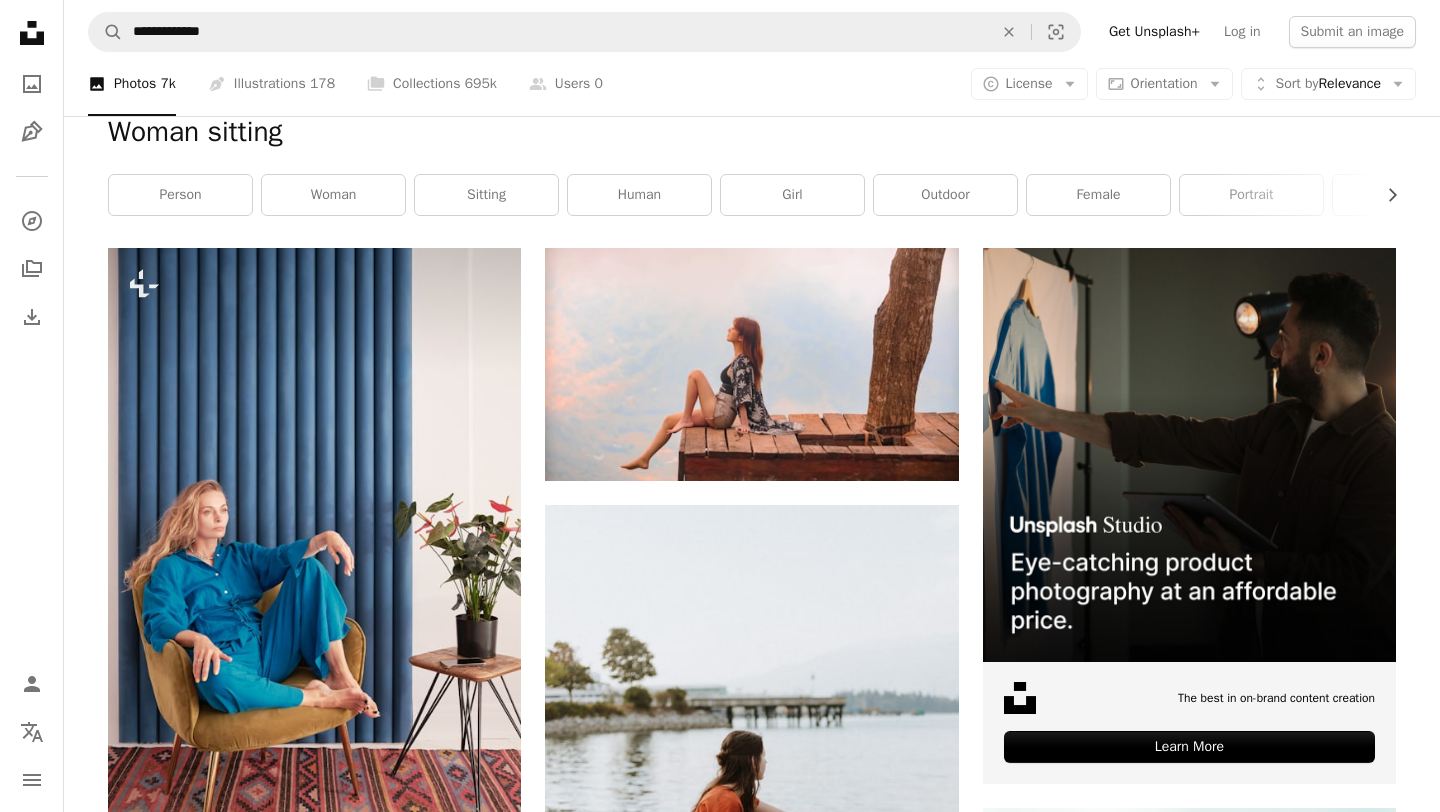 scroll, scrollTop: 254, scrollLeft: 0, axis: vertical 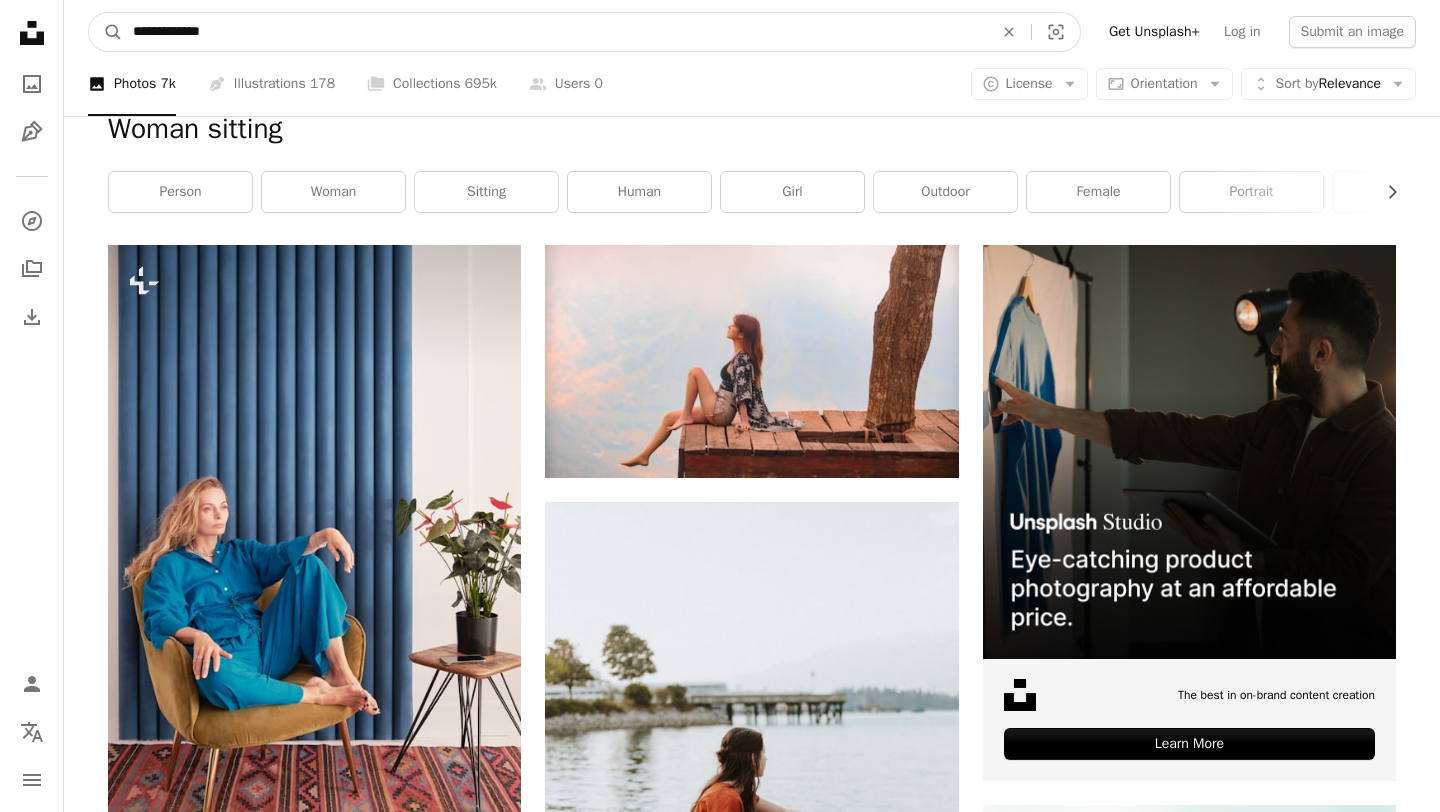 drag, startPoint x: 181, startPoint y: 31, endPoint x: 290, endPoint y: 31, distance: 109 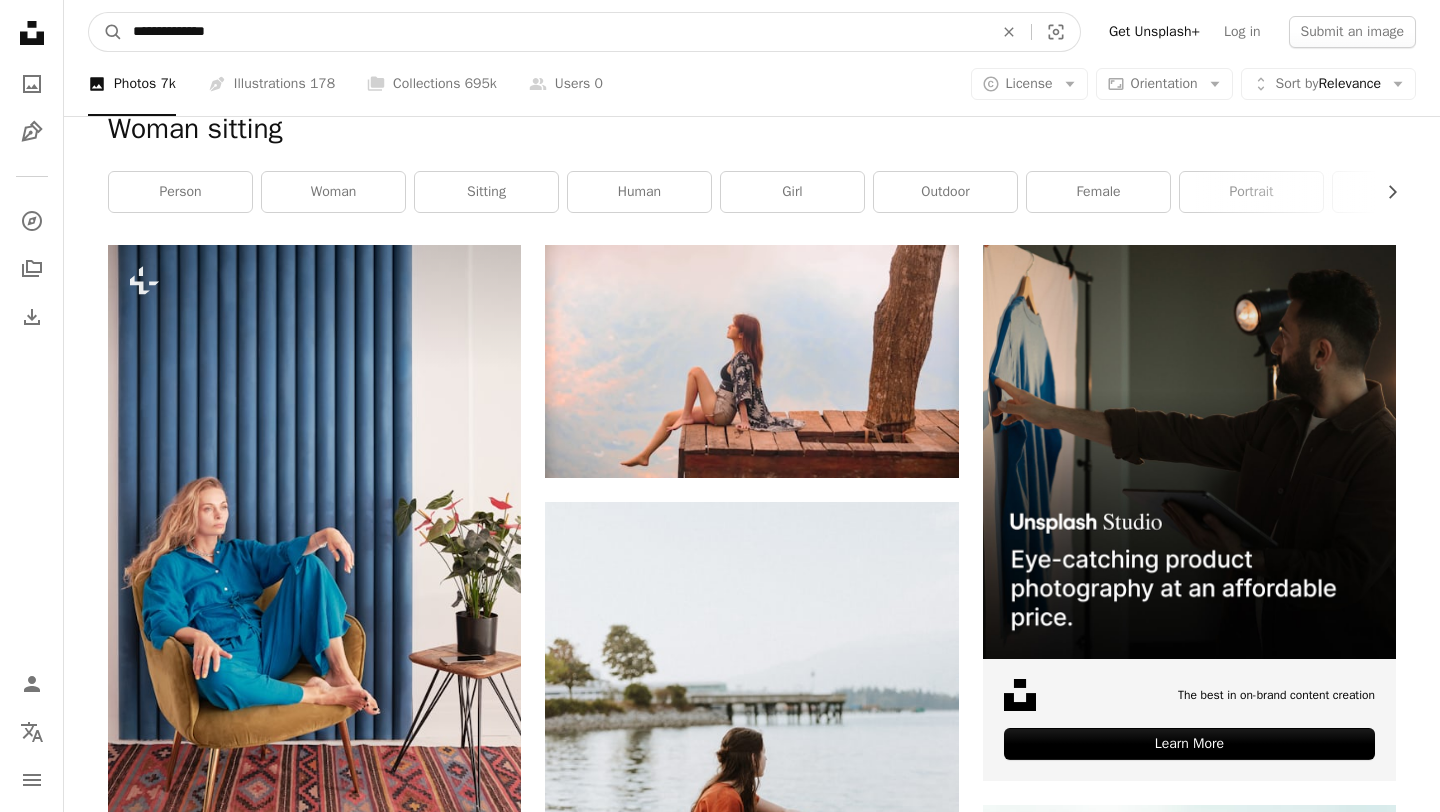 click on "A magnifying glass" at bounding box center [106, 32] 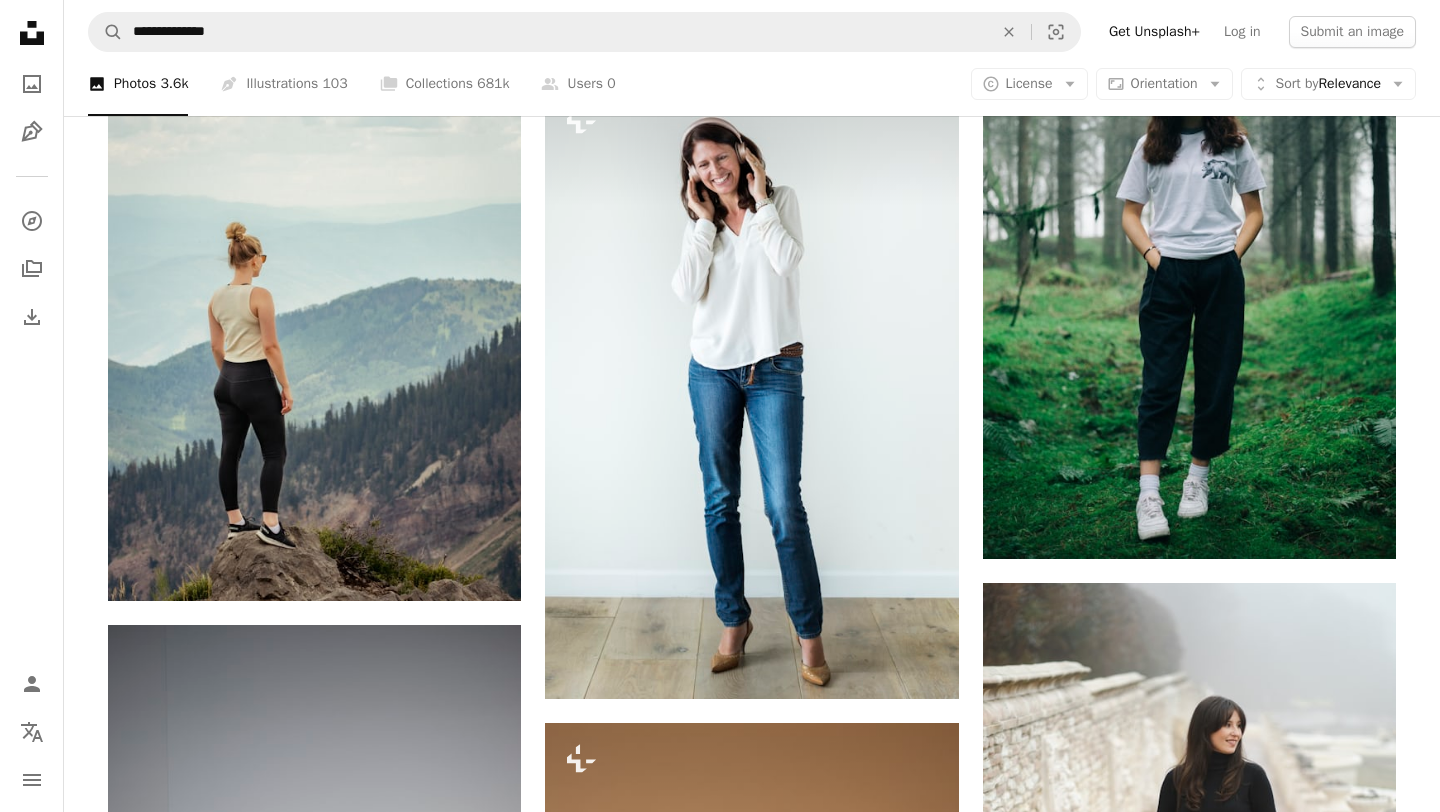 scroll, scrollTop: 1054, scrollLeft: 0, axis: vertical 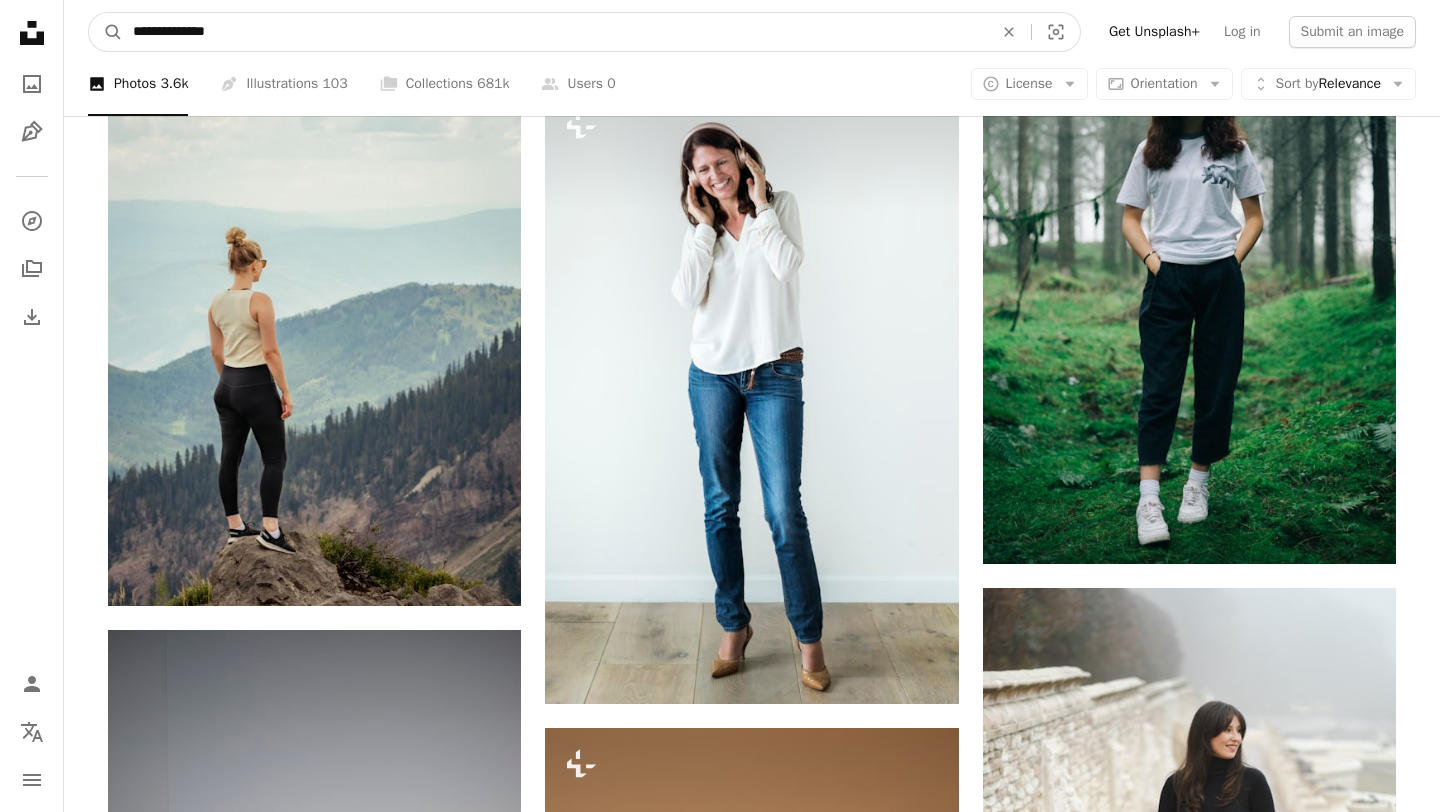 click on "**********" at bounding box center [555, 32] 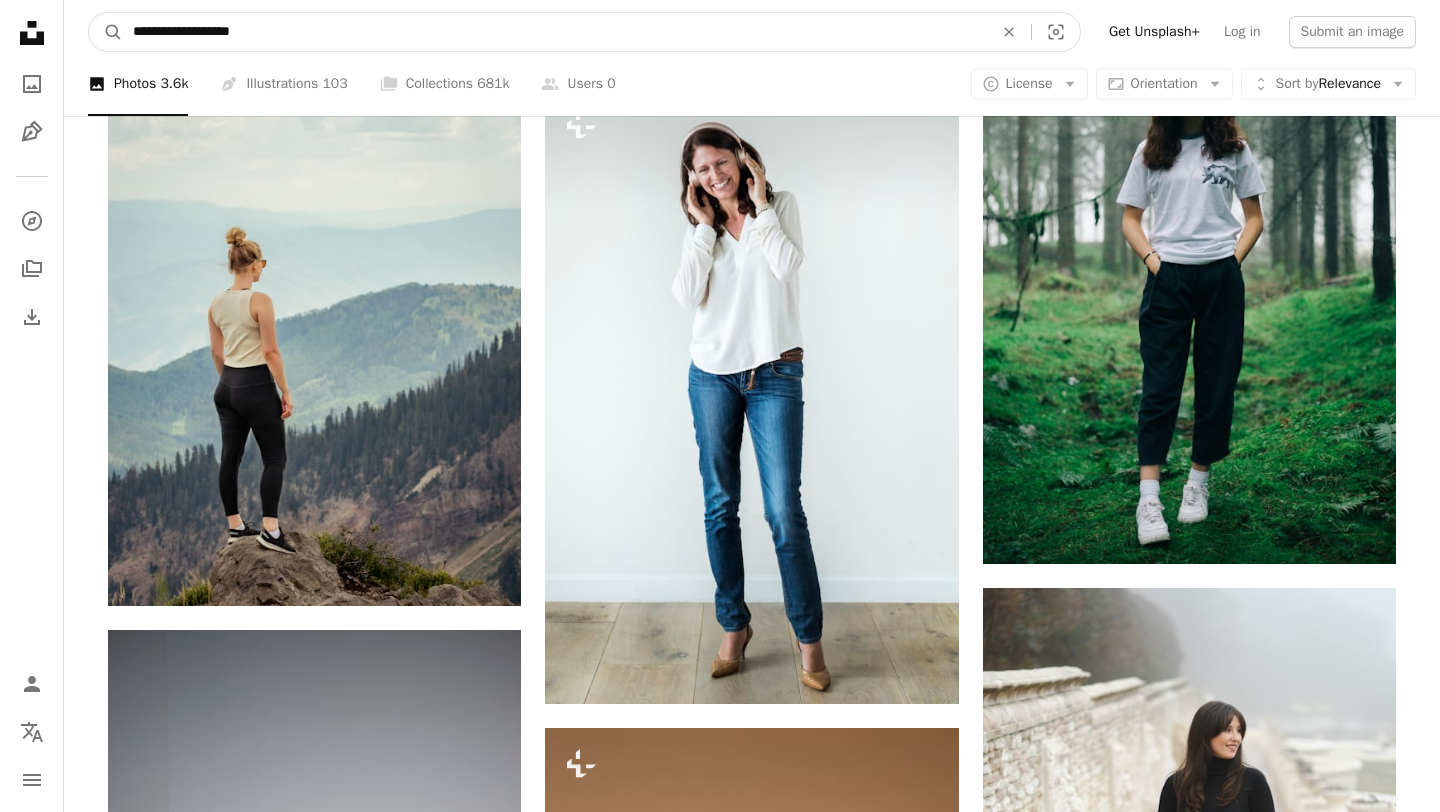 type on "**********" 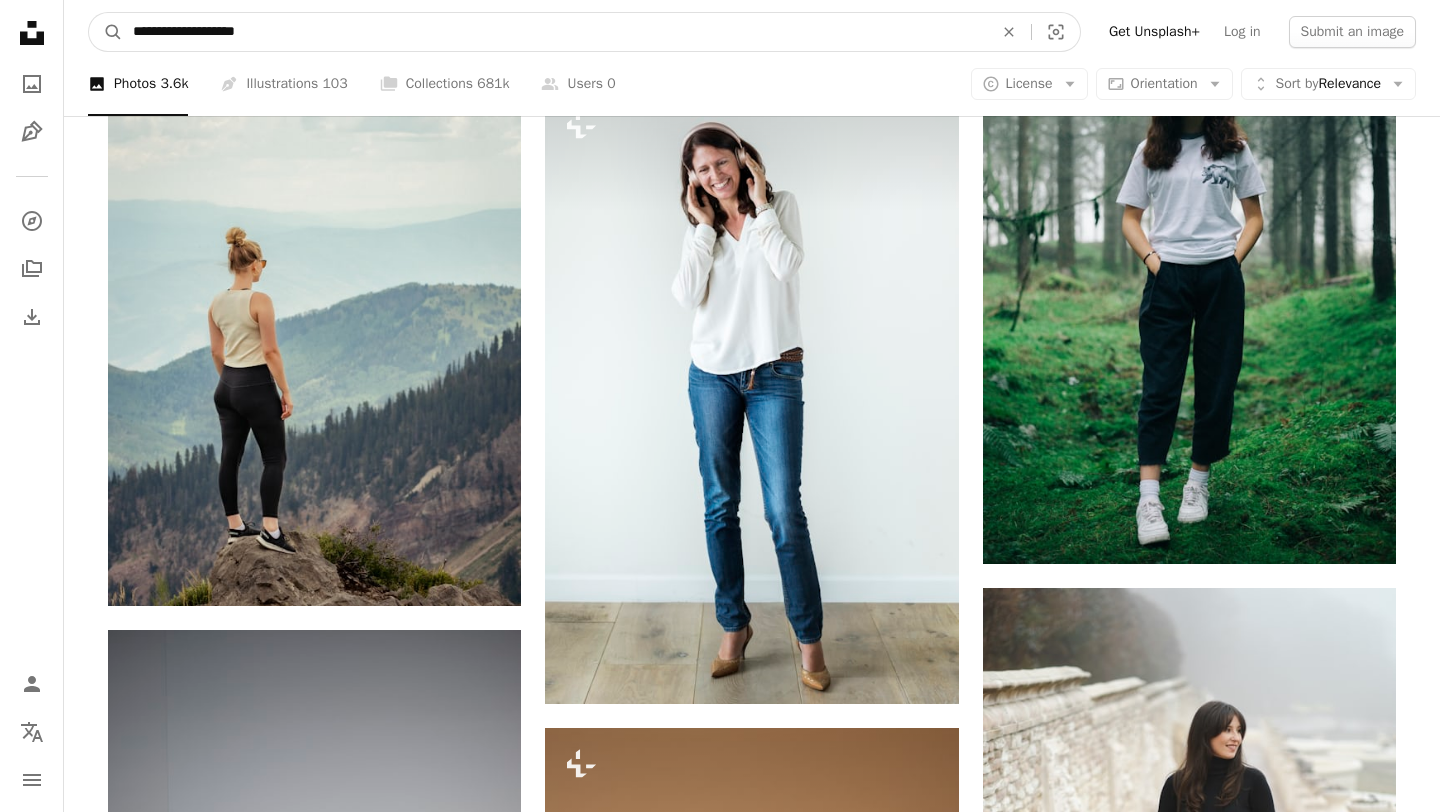 click on "A magnifying glass" at bounding box center [106, 32] 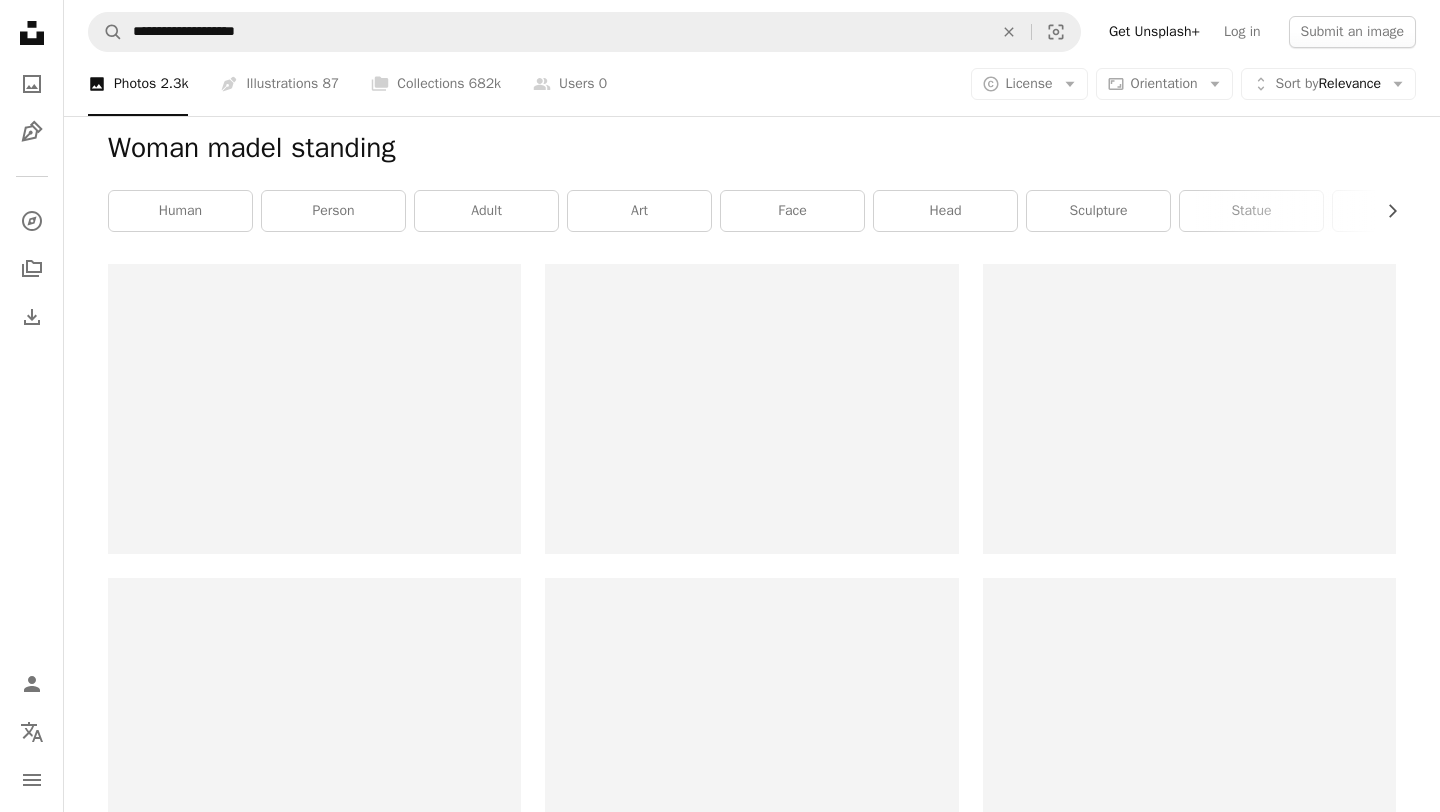 scroll, scrollTop: 249, scrollLeft: 0, axis: vertical 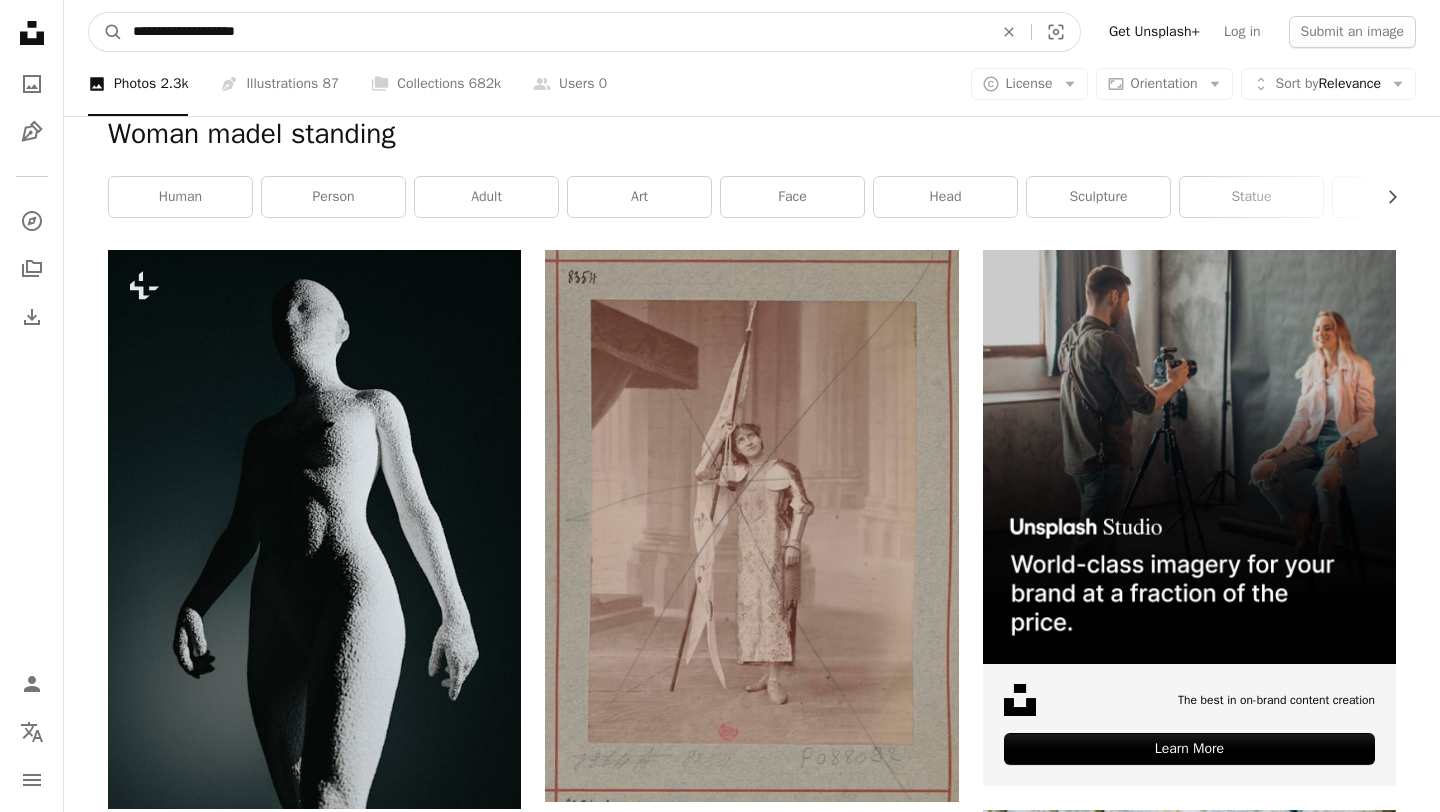 click on "**********" at bounding box center (555, 32) 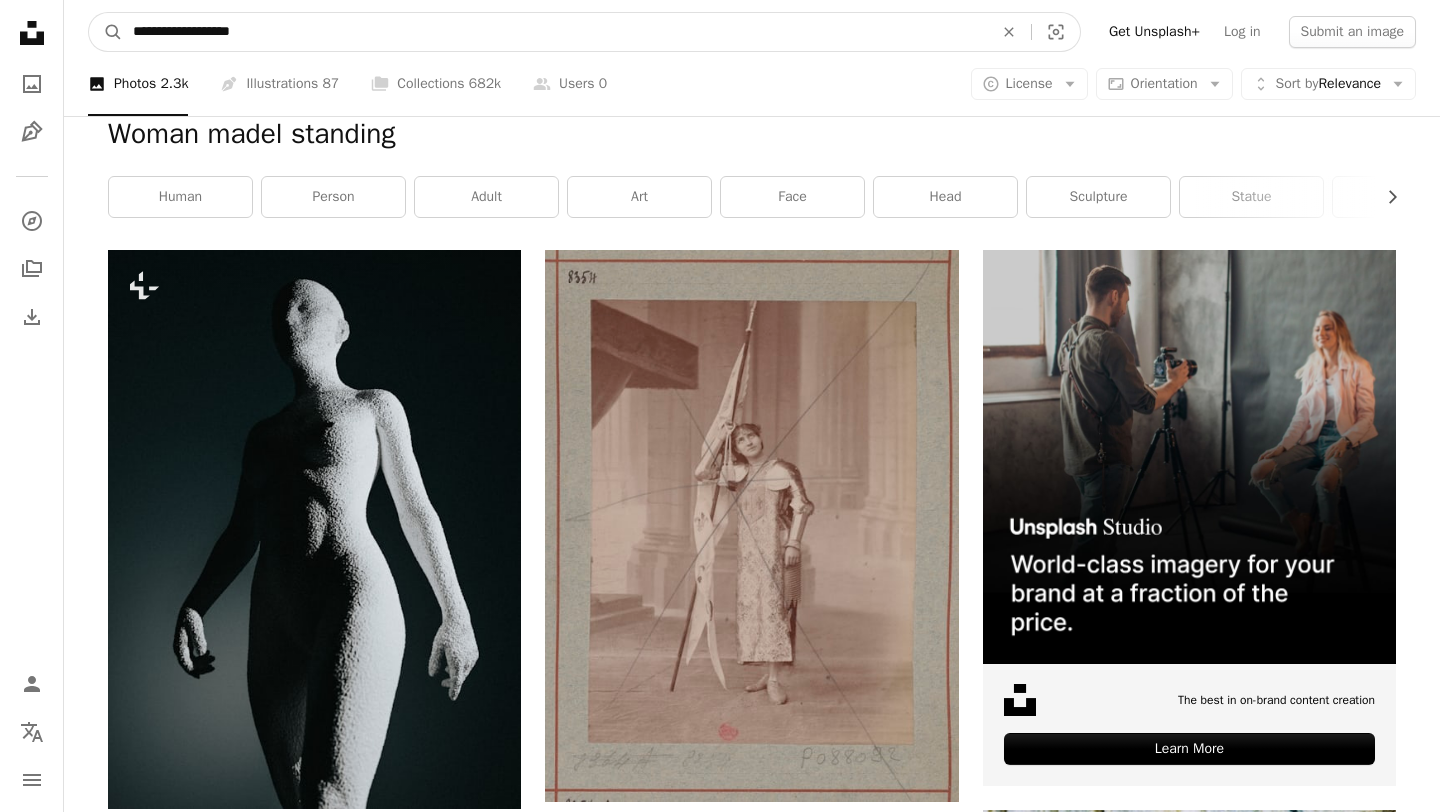 type on "**********" 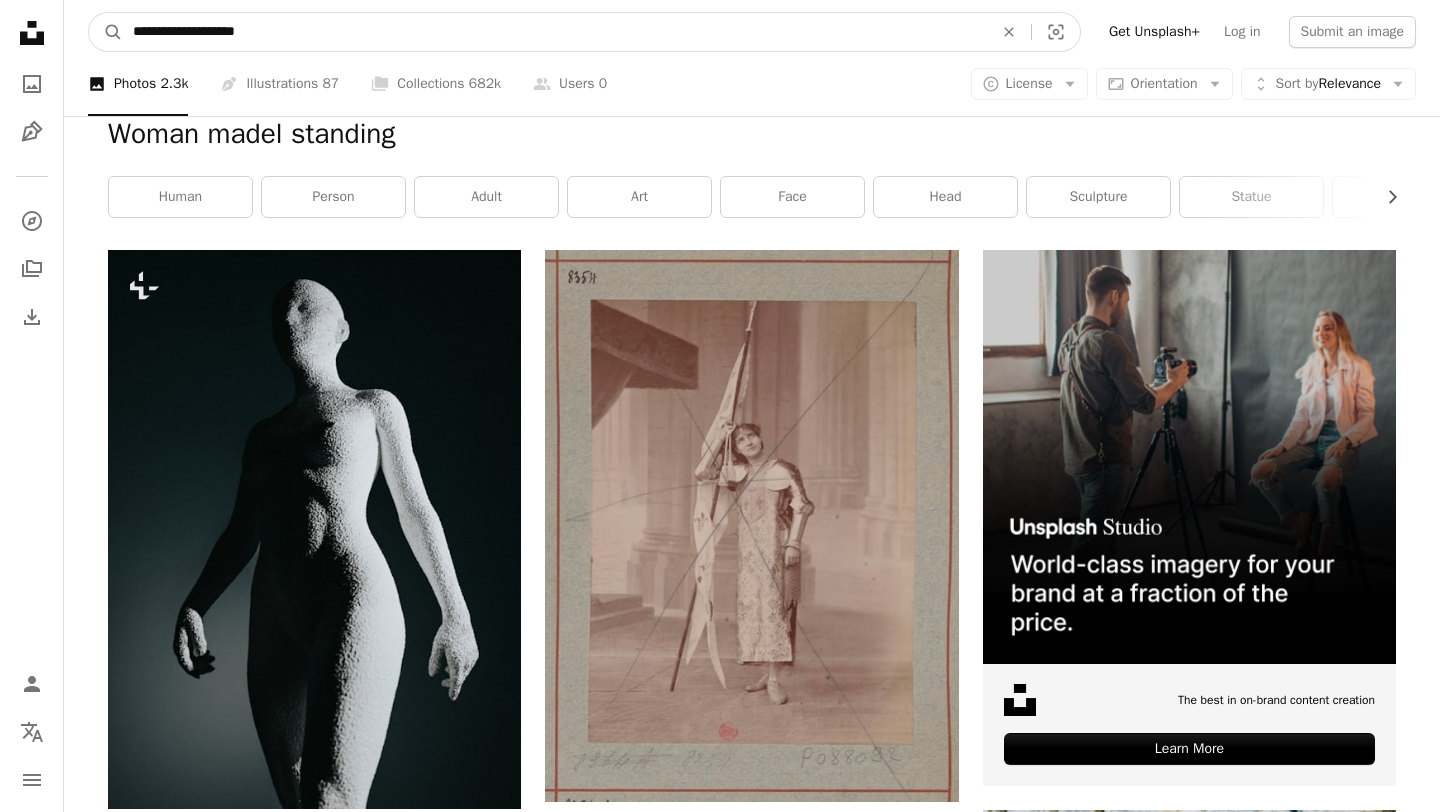 click on "A magnifying glass" at bounding box center [106, 32] 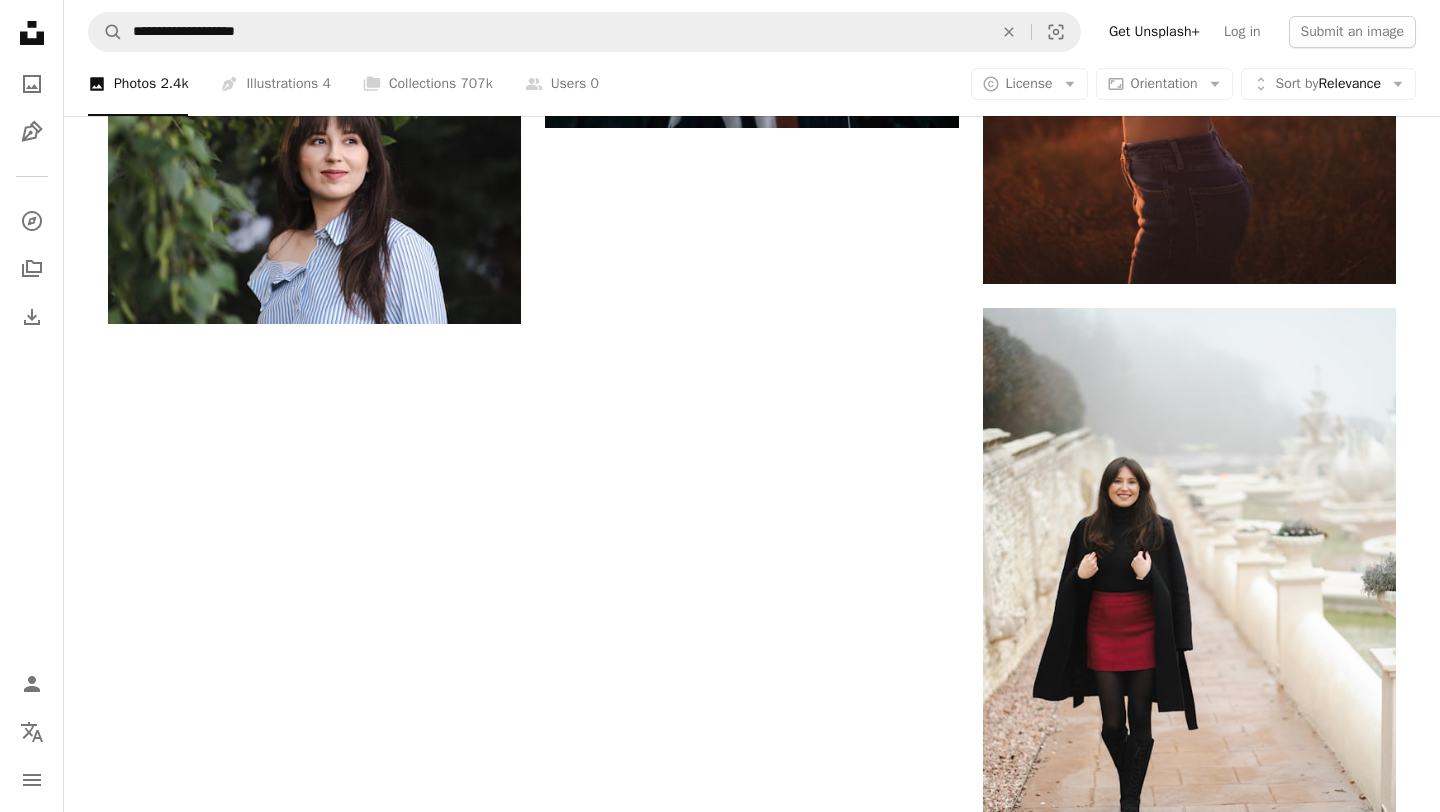 scroll, scrollTop: 4307, scrollLeft: 0, axis: vertical 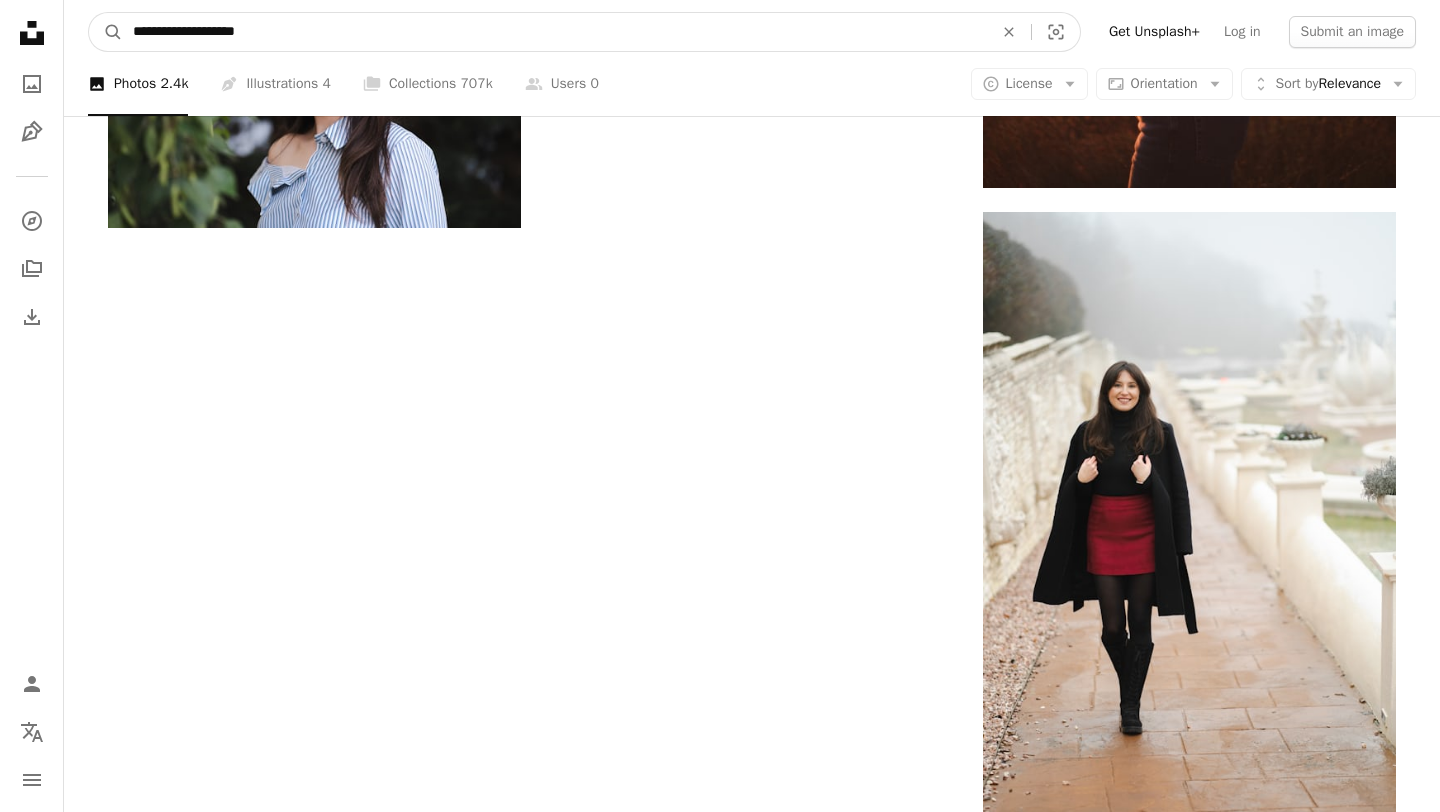 click on "**********" at bounding box center (555, 32) 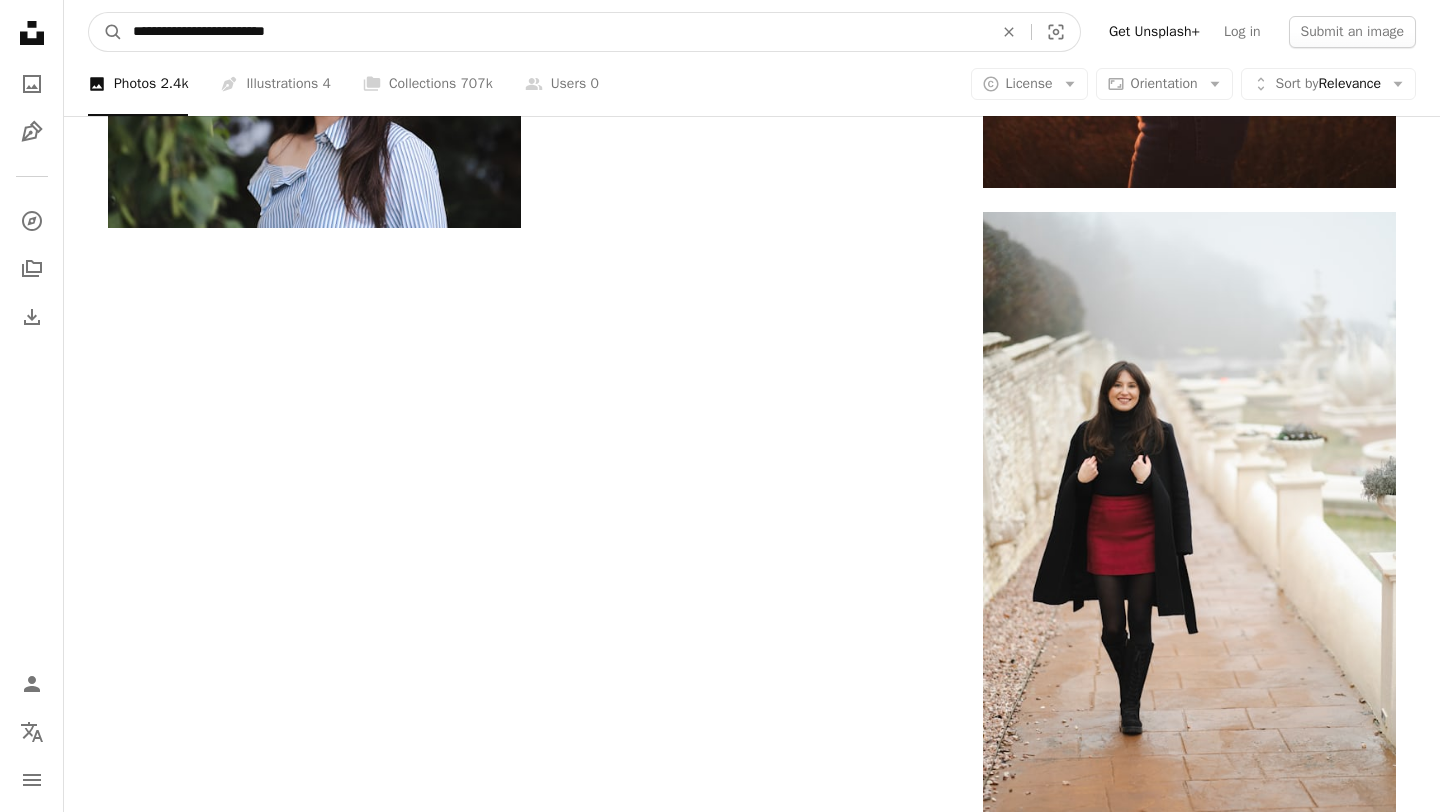type on "**********" 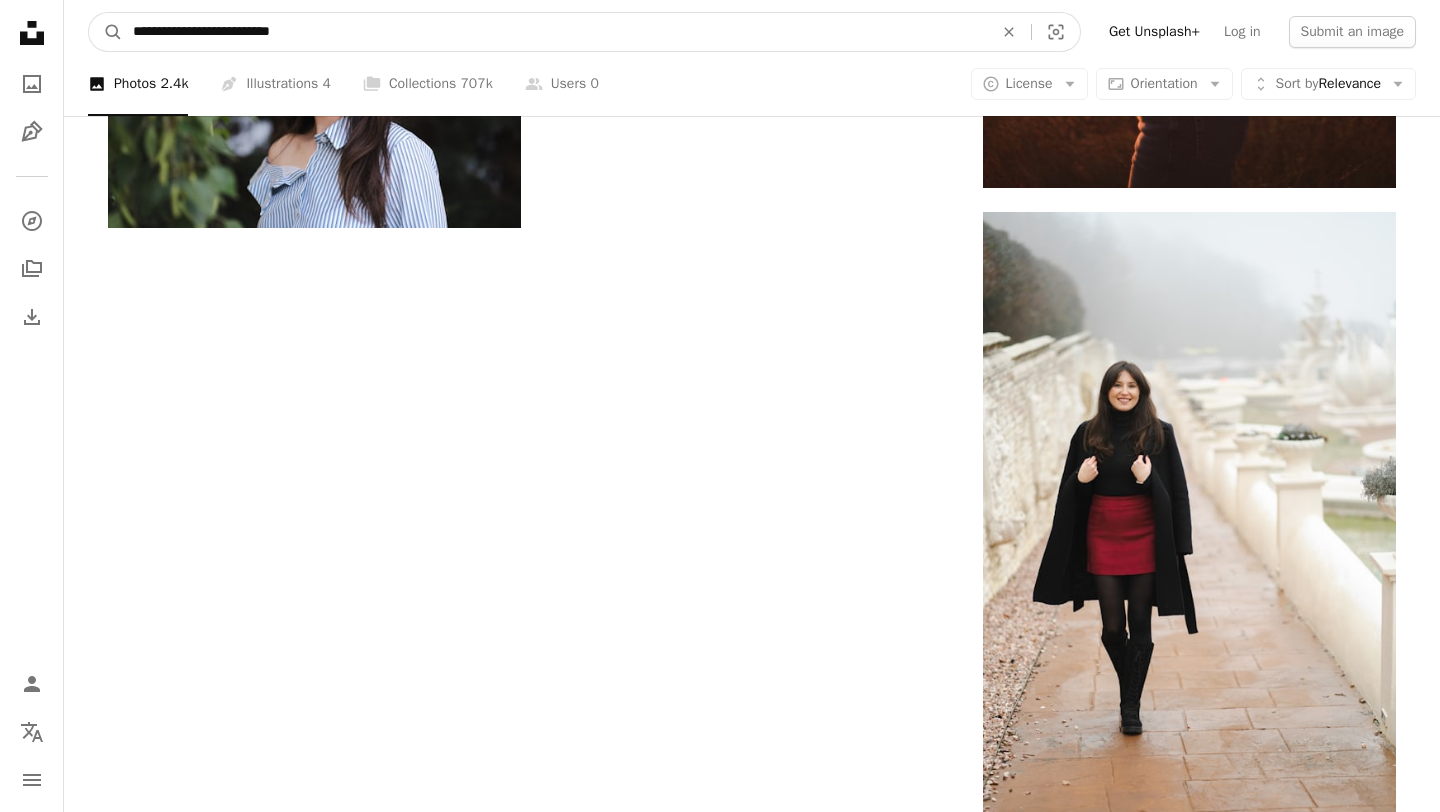 click on "A magnifying glass" at bounding box center (106, 32) 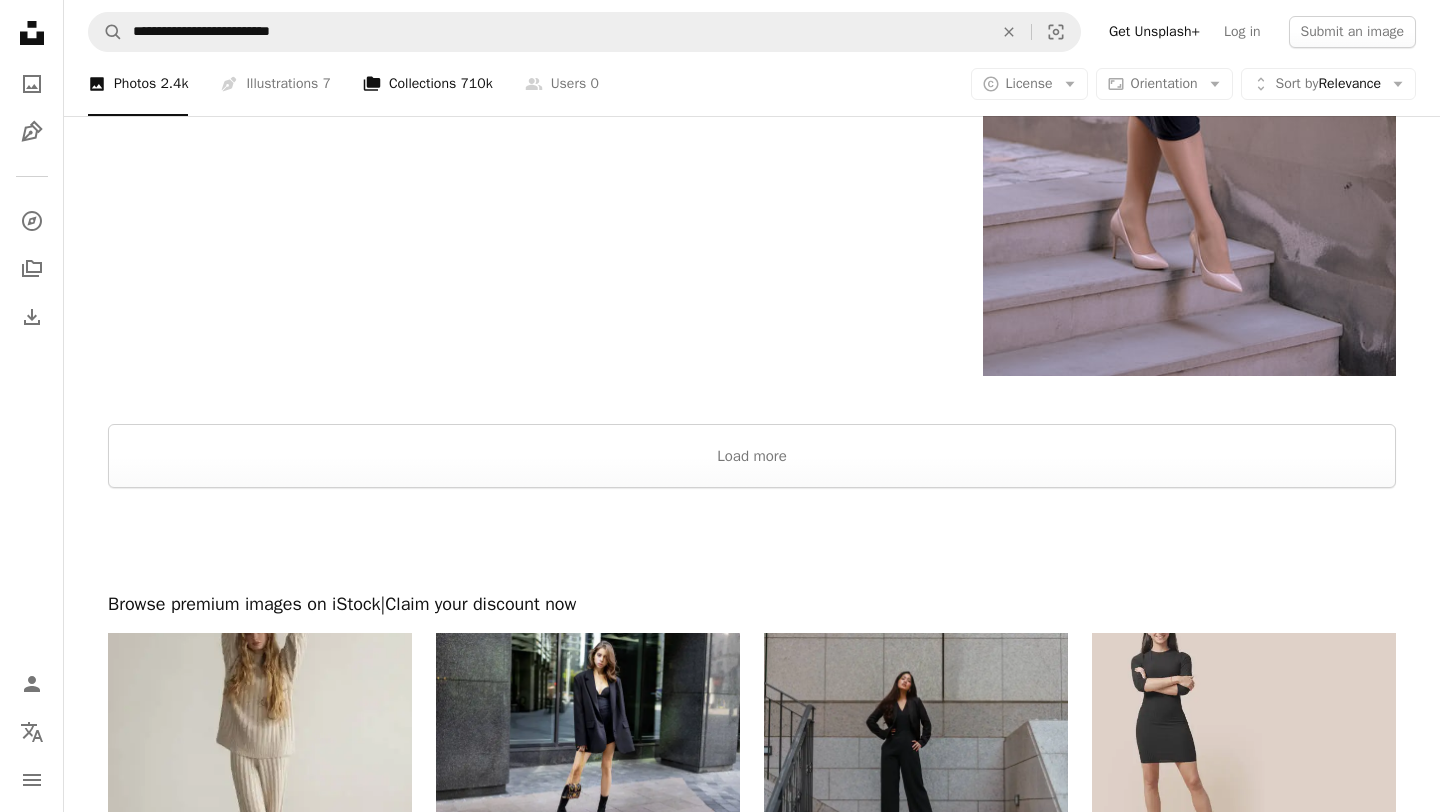 scroll, scrollTop: 5251, scrollLeft: 0, axis: vertical 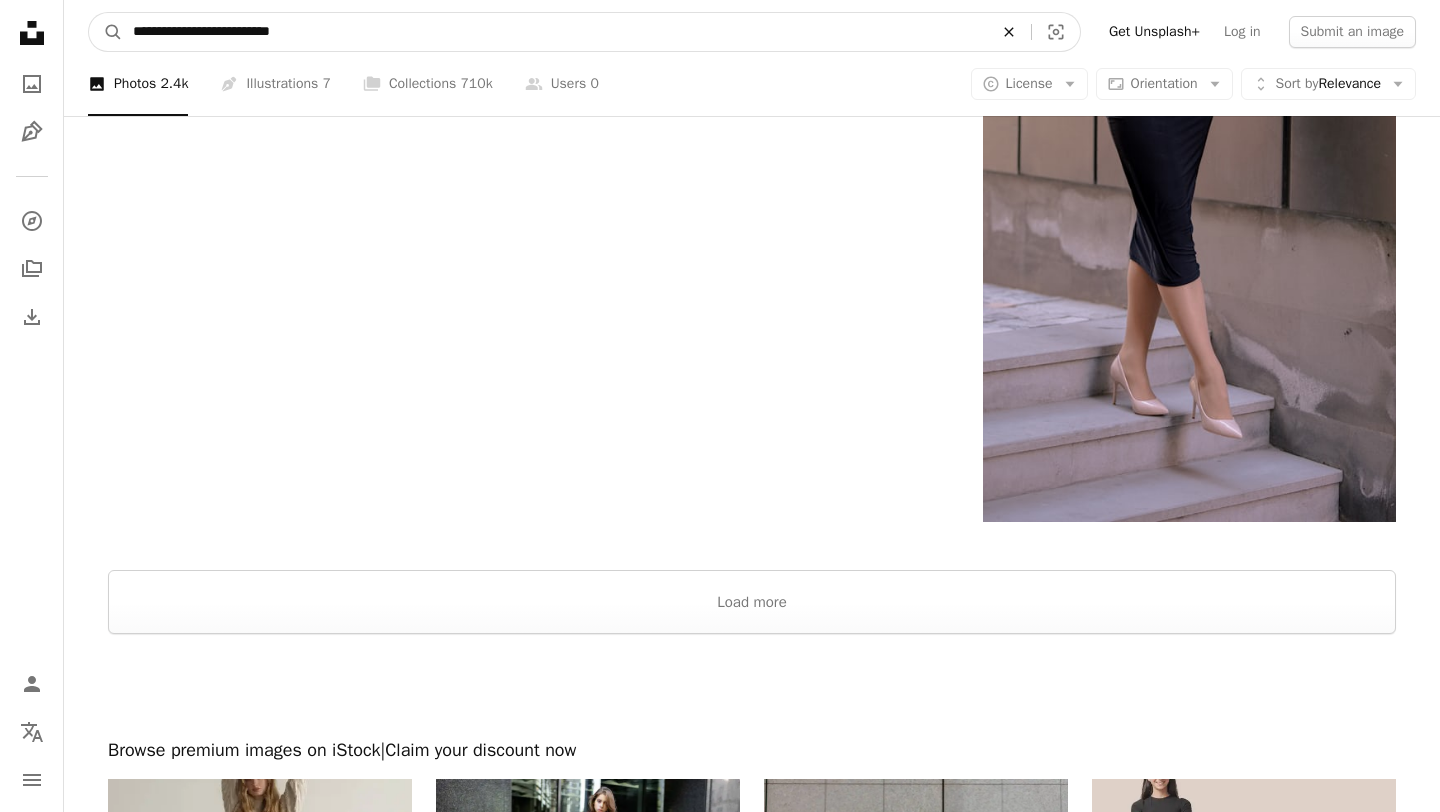 click on "An X shape" 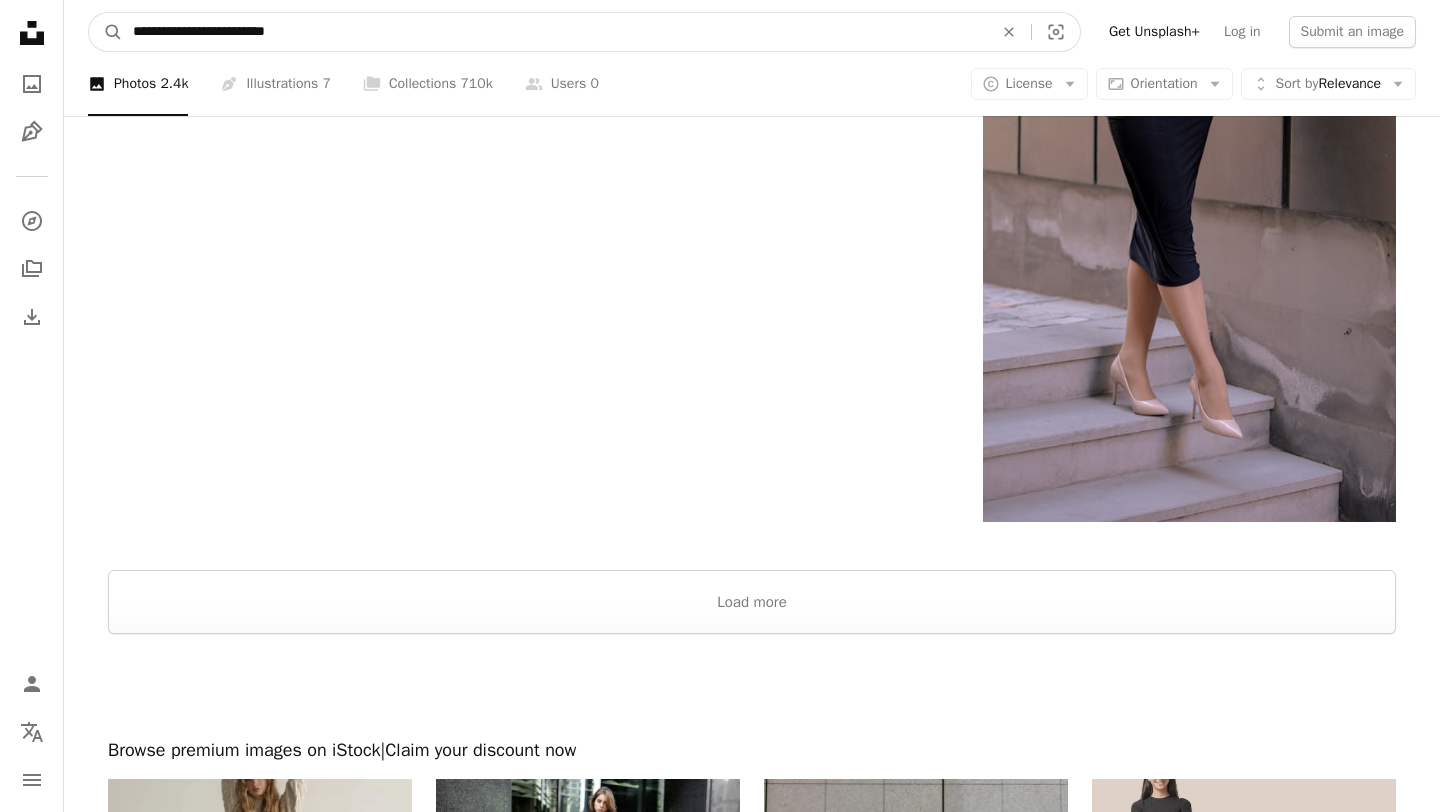 type on "**********" 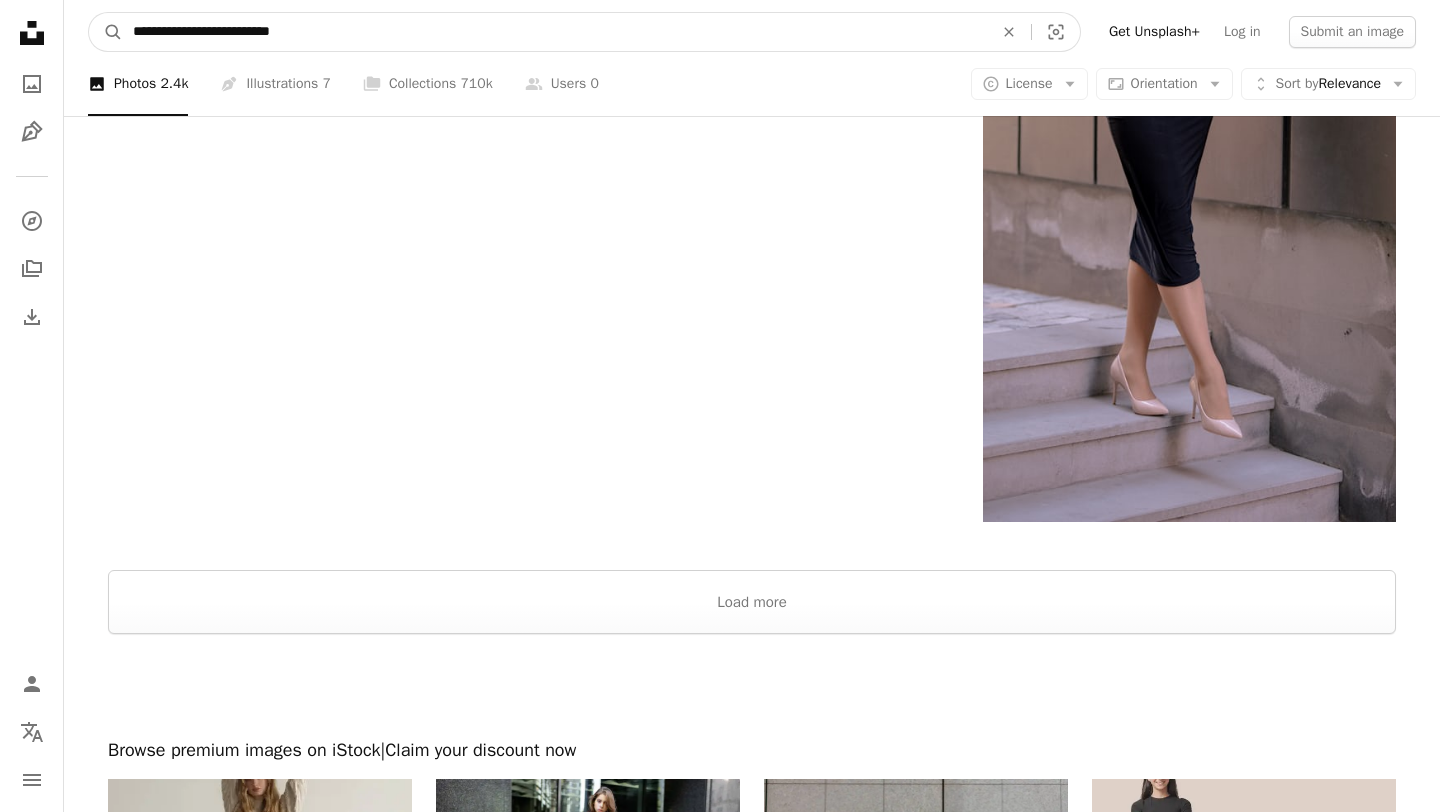 click on "A magnifying glass" at bounding box center [106, 32] 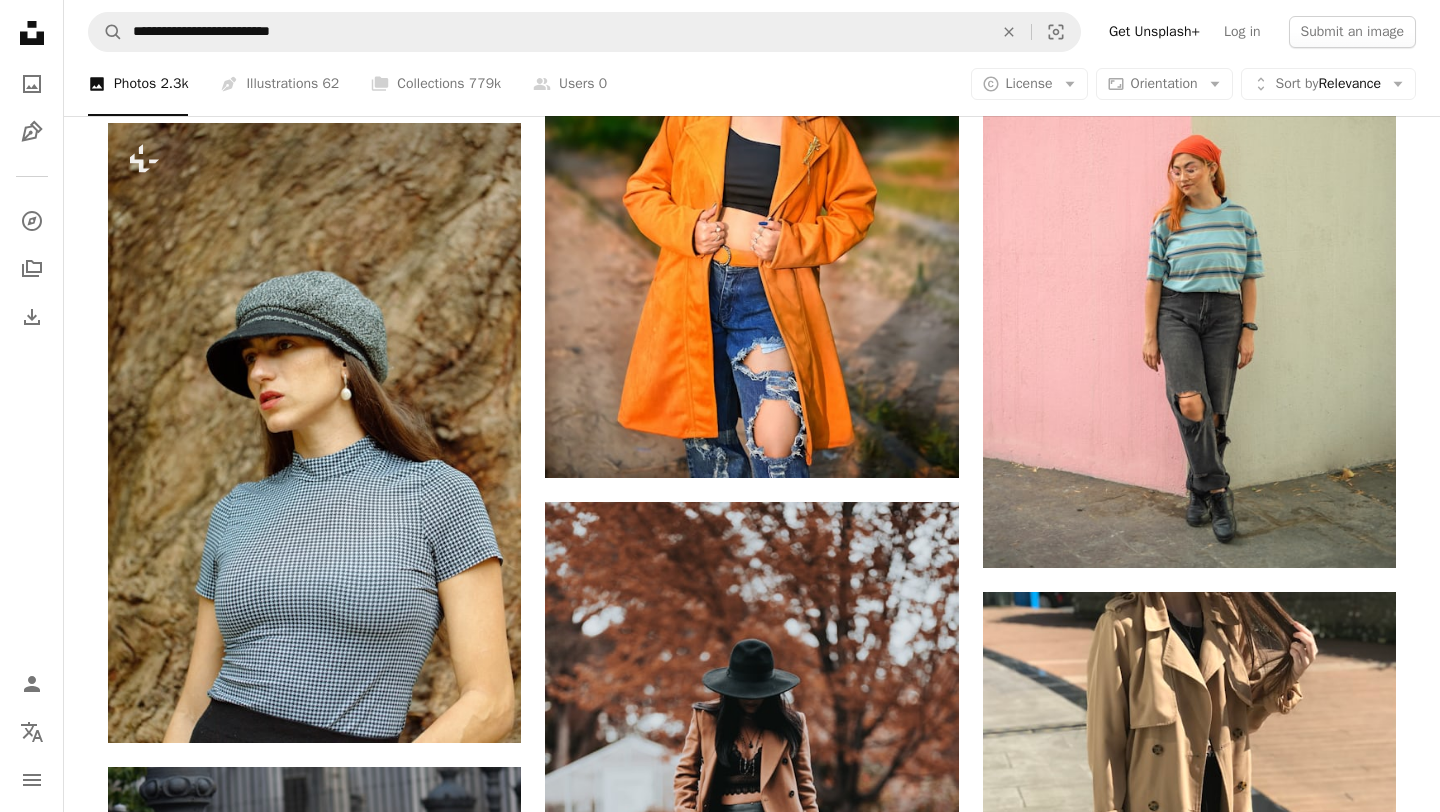 scroll, scrollTop: 2402, scrollLeft: 0, axis: vertical 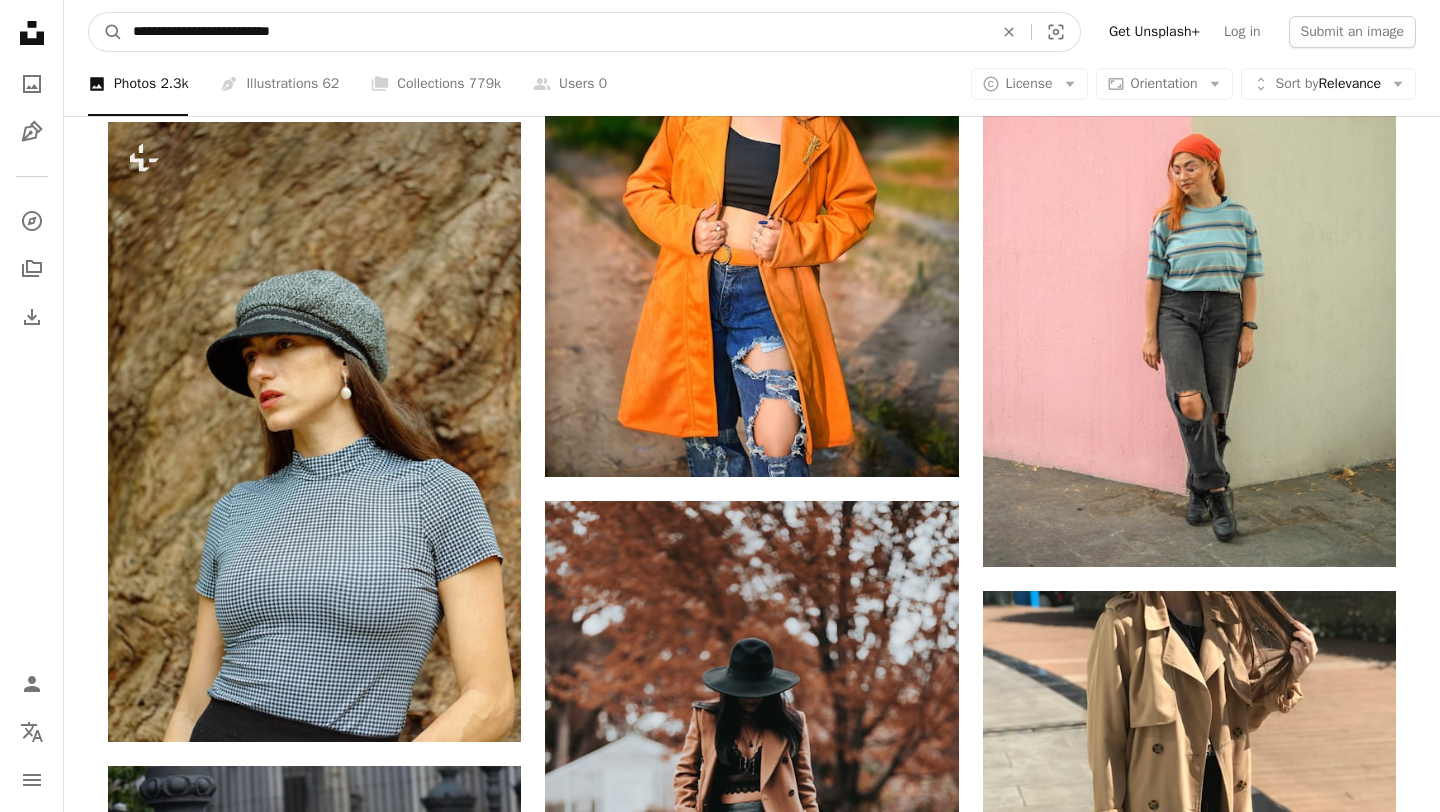 click on "**********" at bounding box center (555, 32) 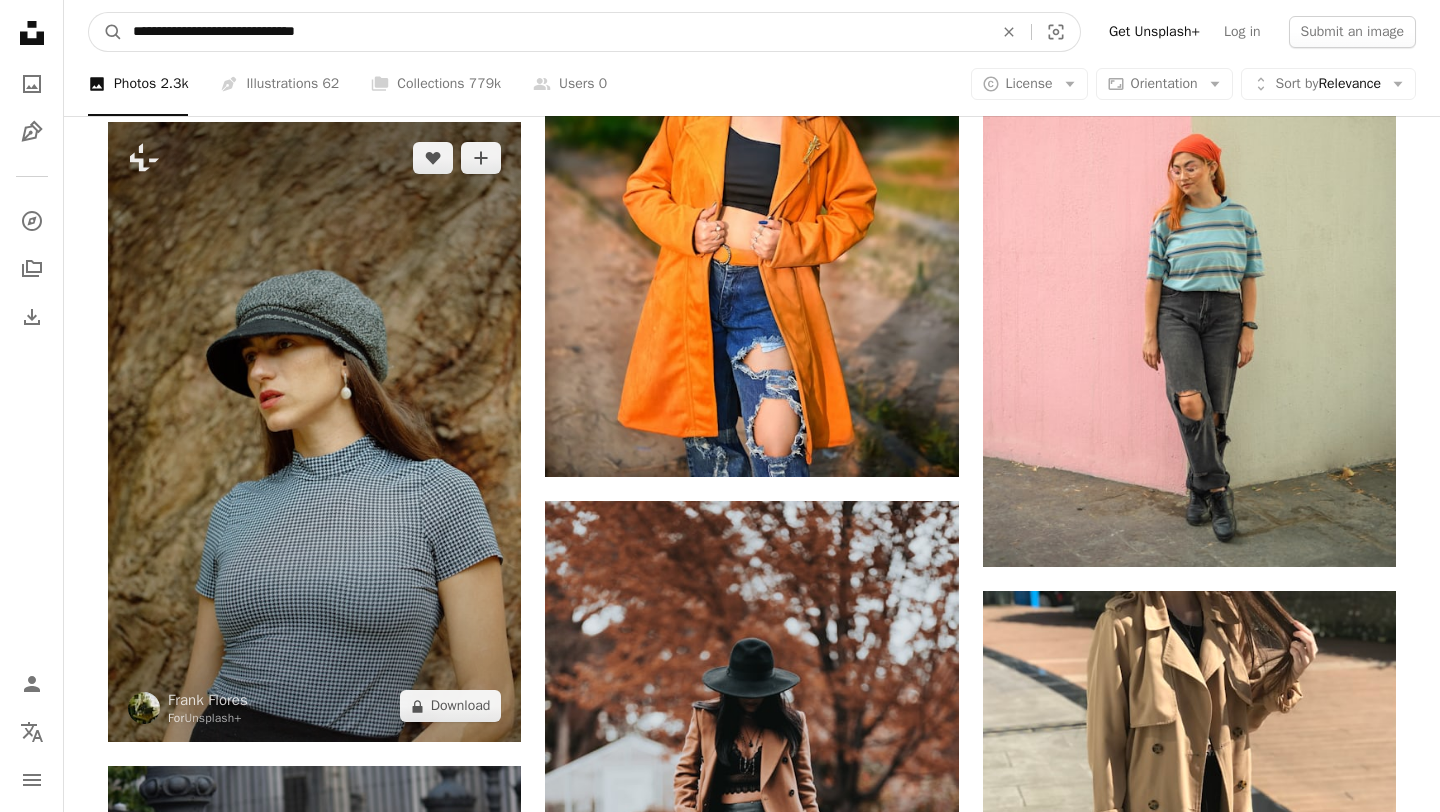 type on "**********" 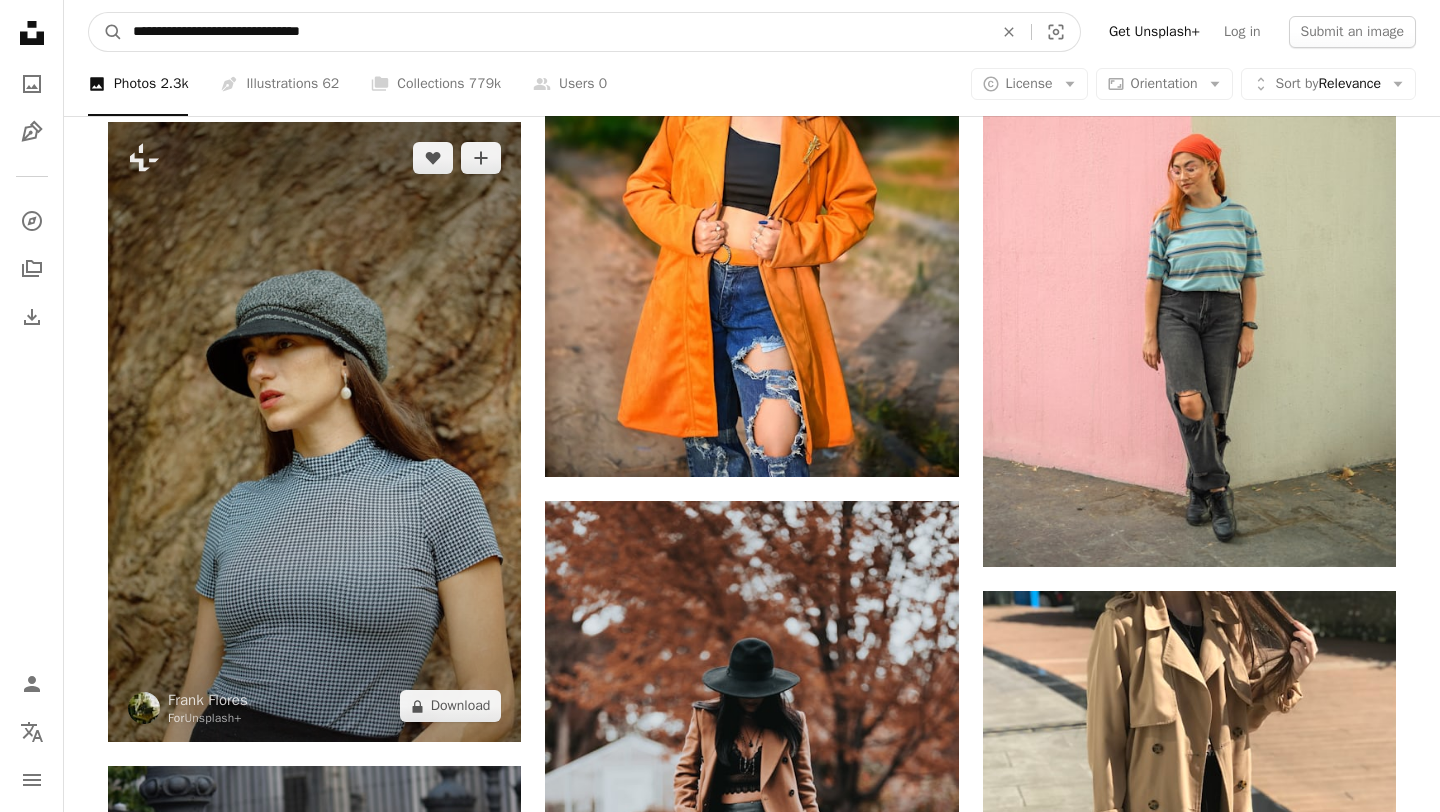 click on "A magnifying glass" at bounding box center (106, 32) 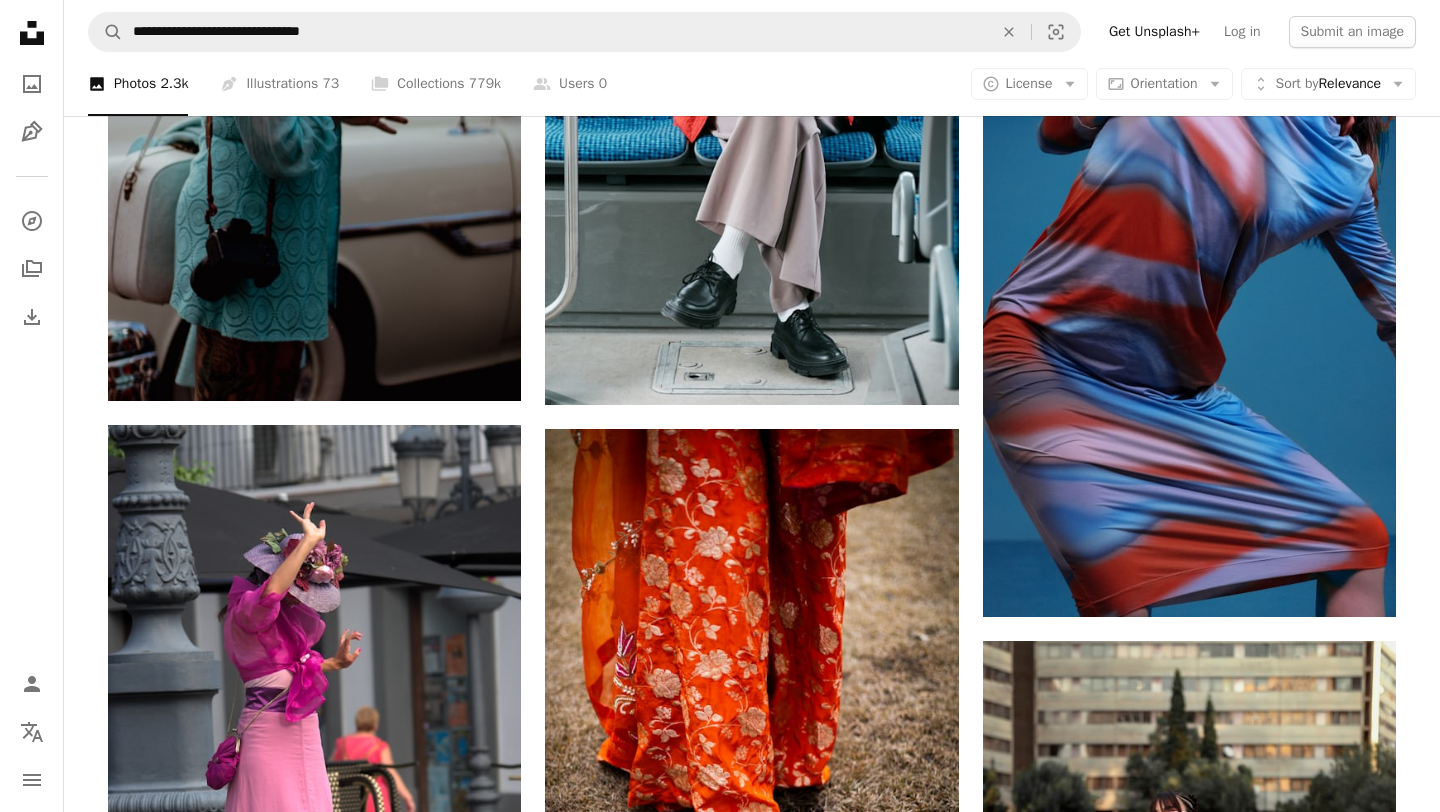 scroll, scrollTop: 1524, scrollLeft: 0, axis: vertical 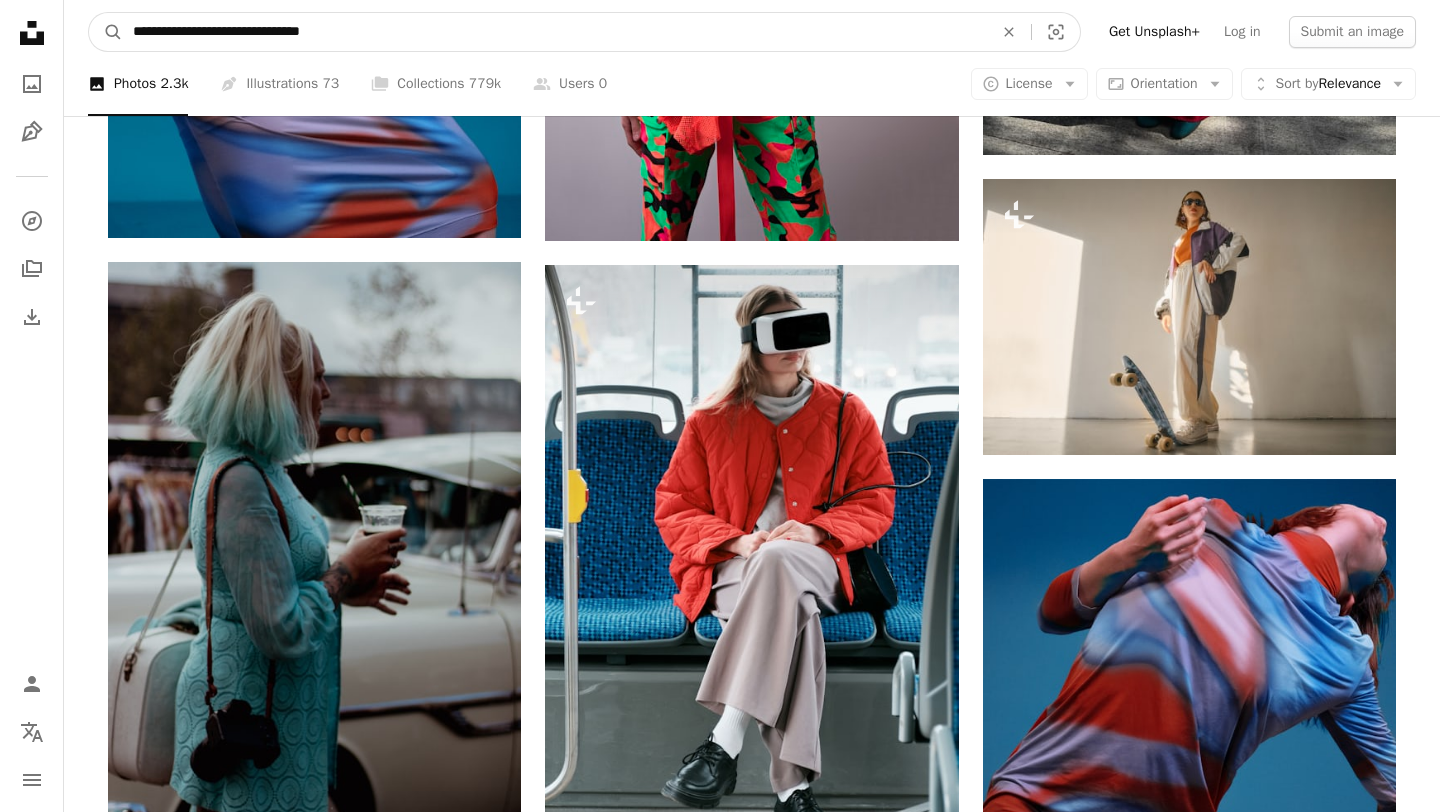 drag, startPoint x: 290, startPoint y: 36, endPoint x: 318, endPoint y: 34, distance: 28.071337 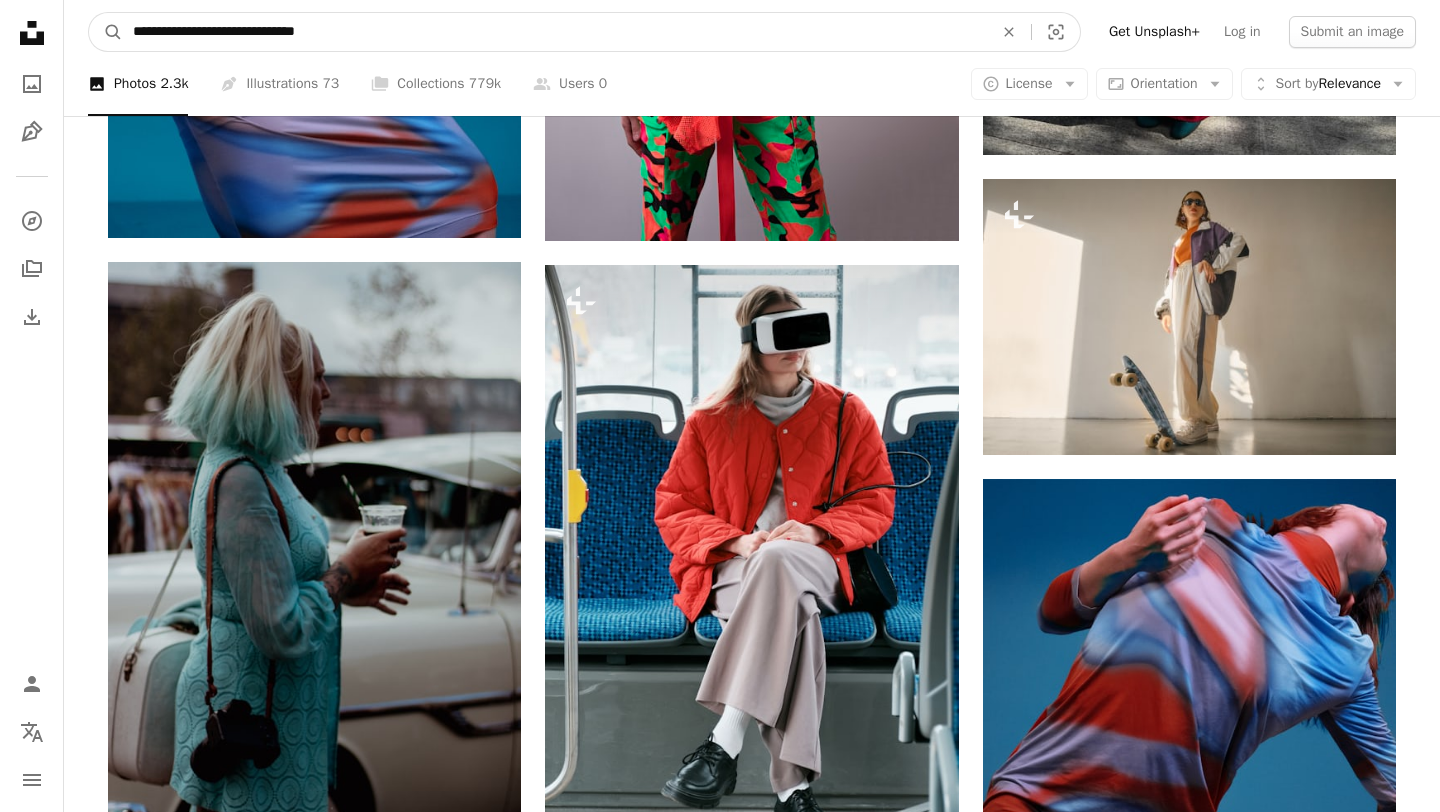 type on "**********" 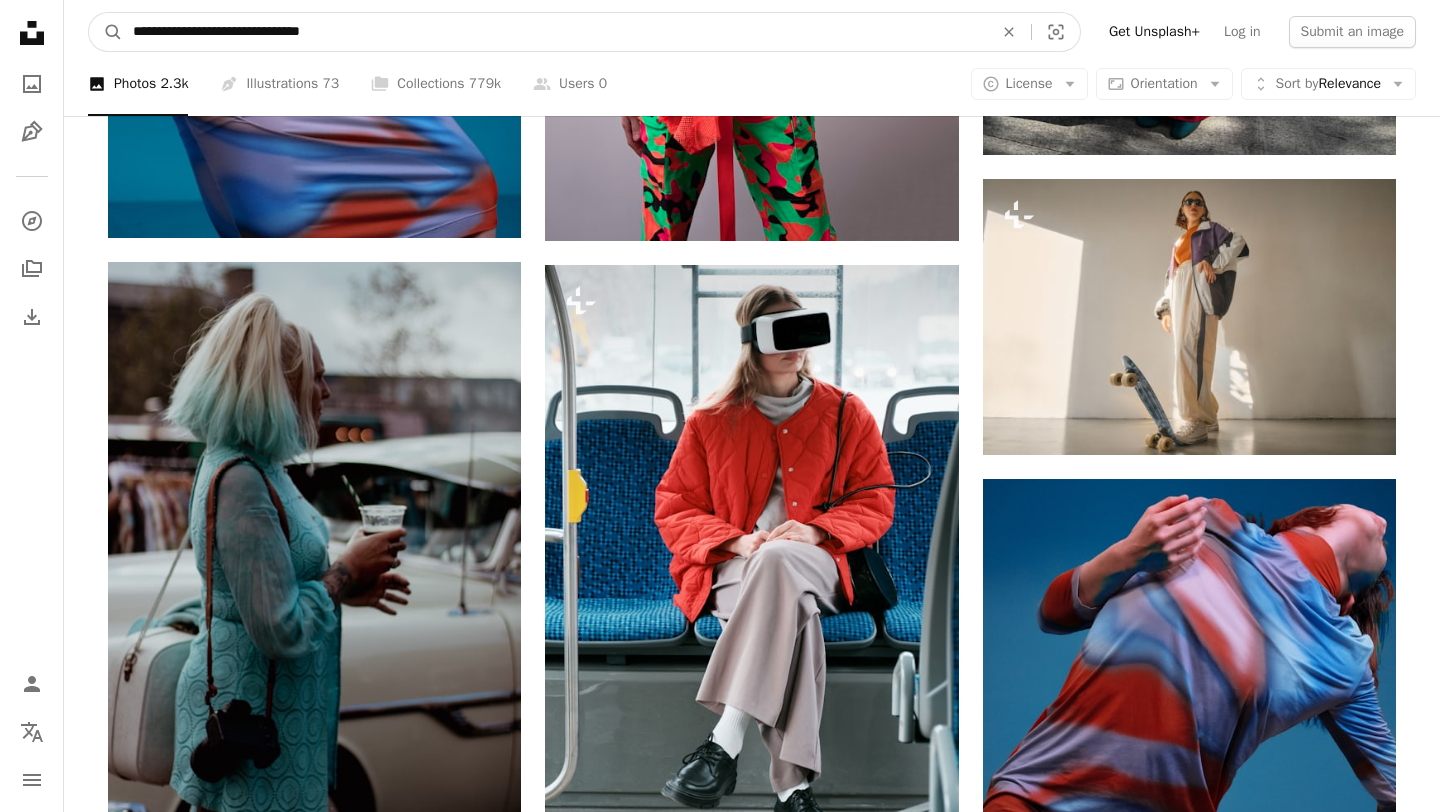 click on "A magnifying glass" at bounding box center [106, 32] 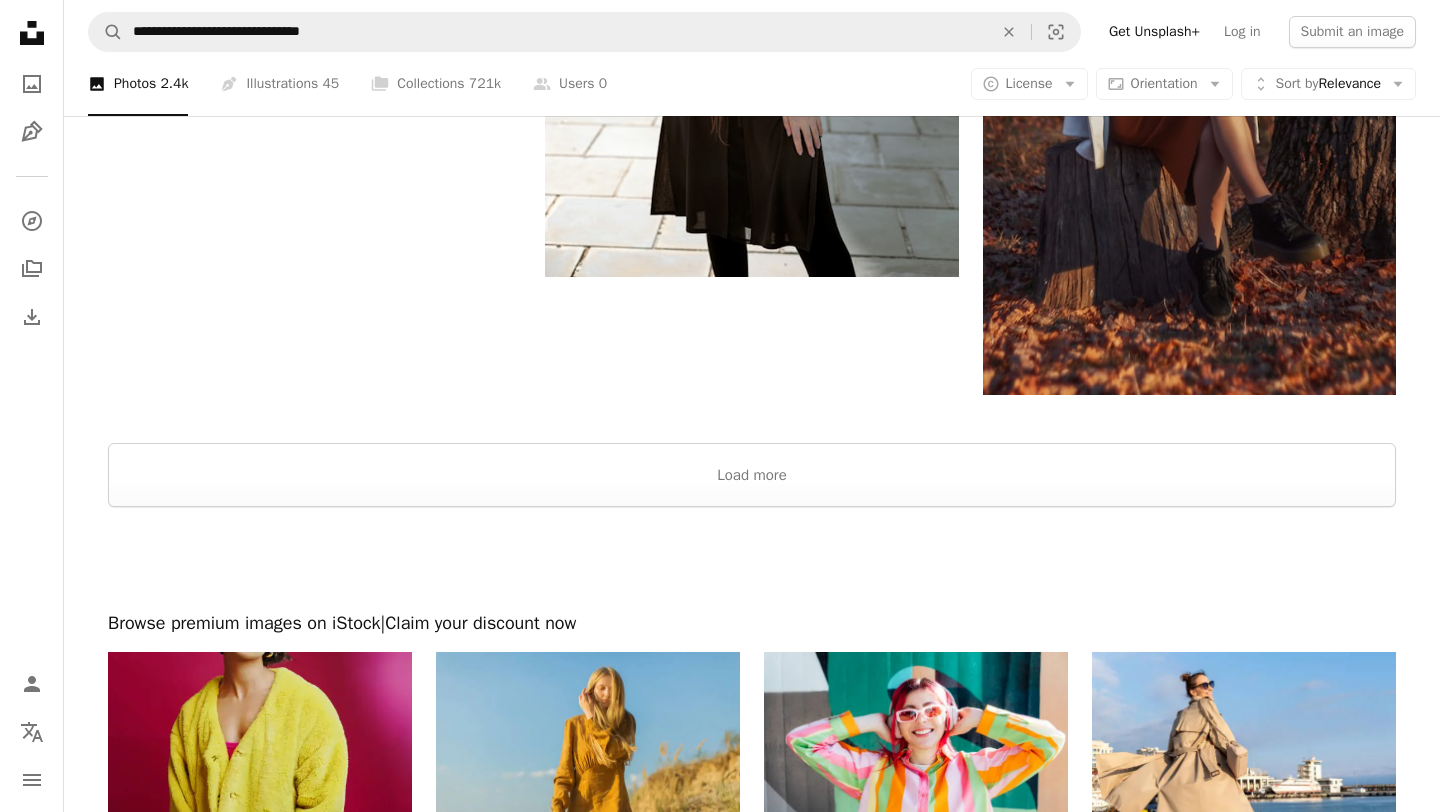 scroll, scrollTop: 3847, scrollLeft: 0, axis: vertical 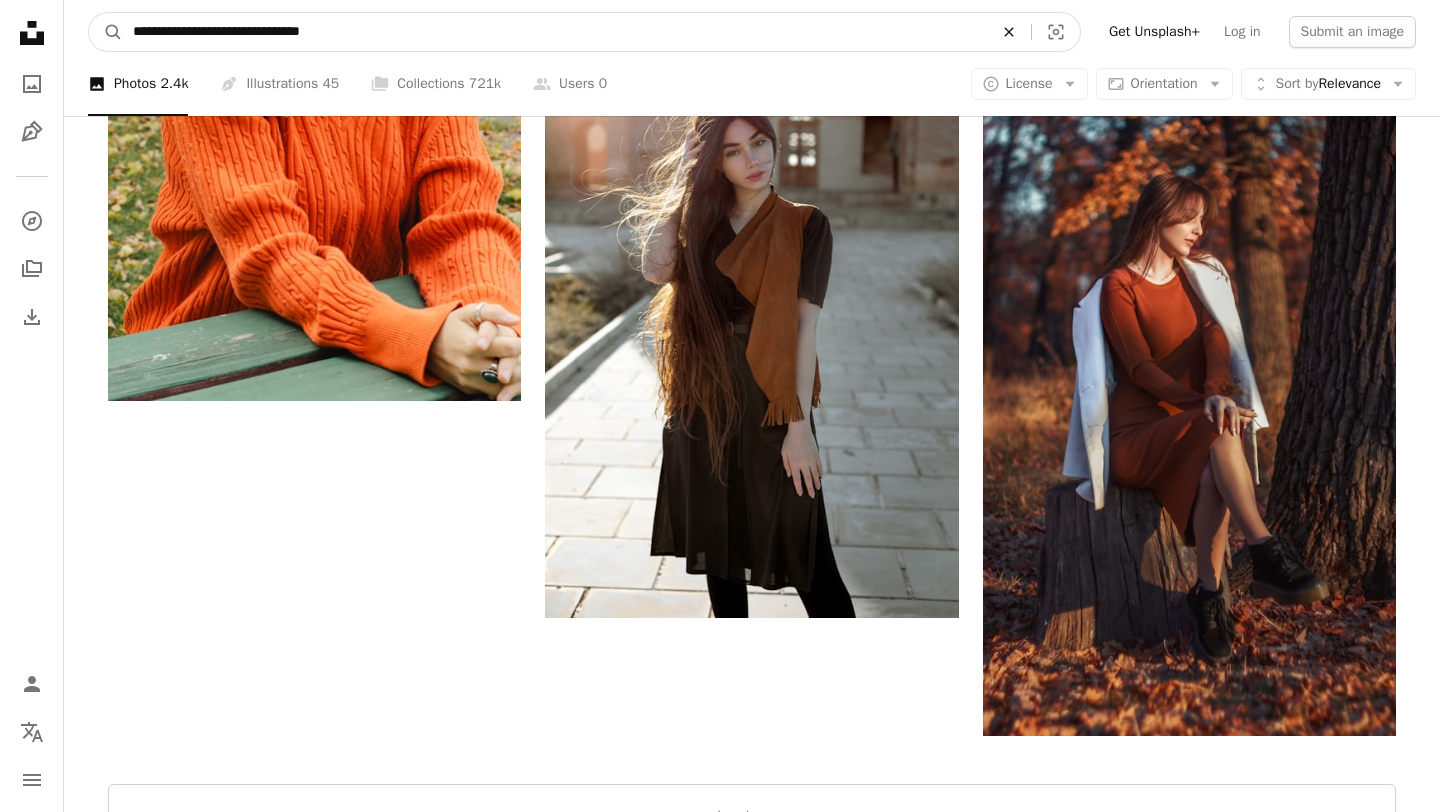 click on "An X shape" 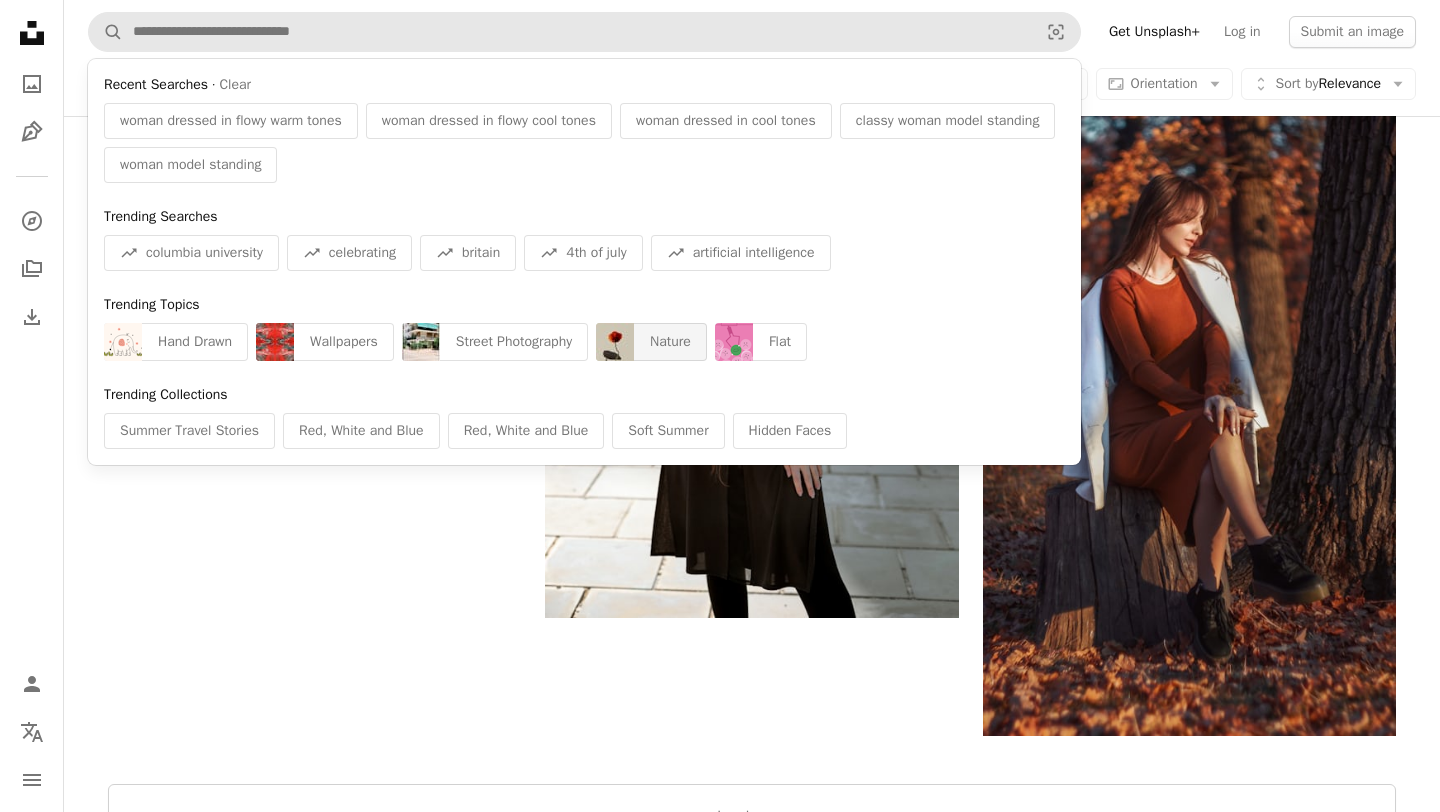 click at bounding box center (615, 342) 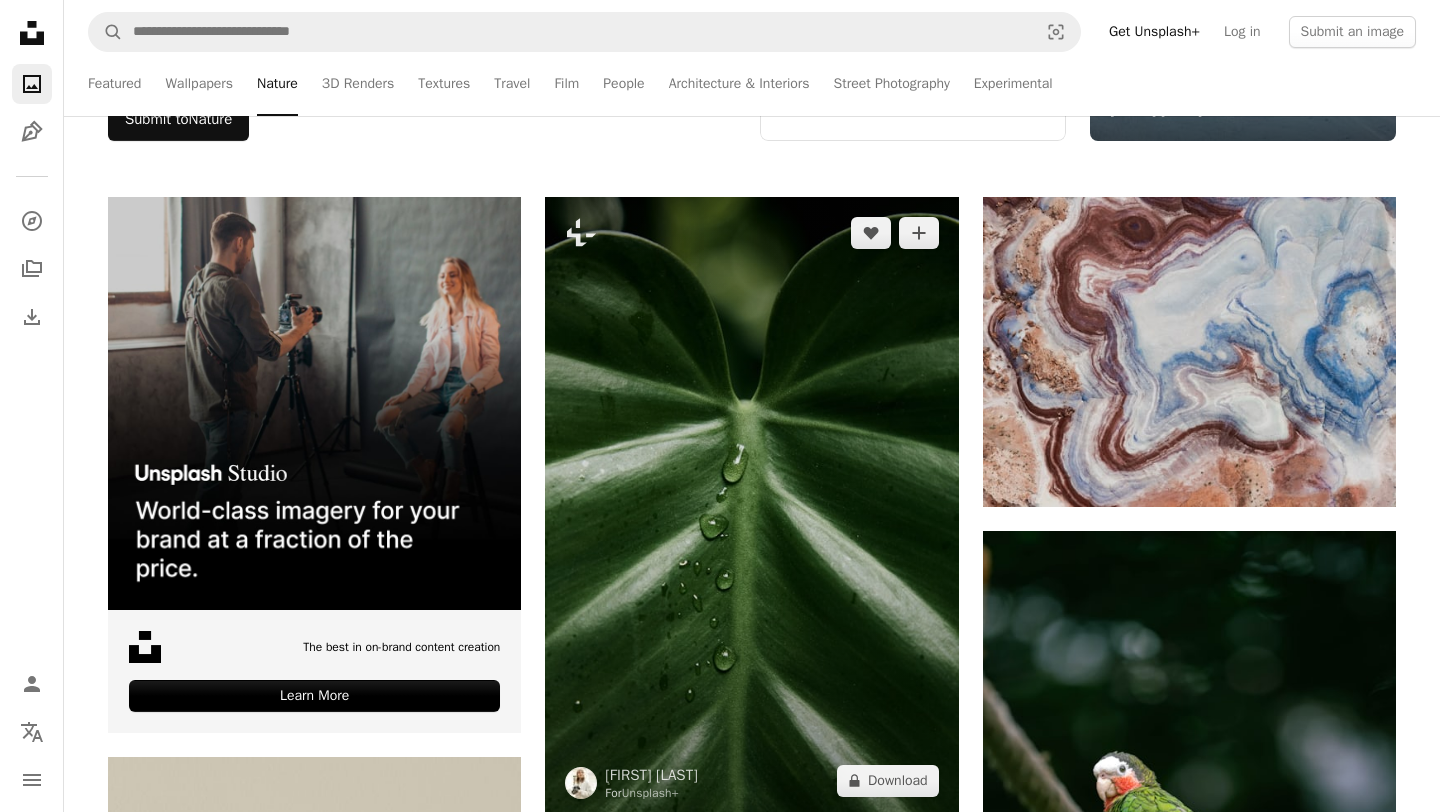 scroll, scrollTop: 318, scrollLeft: 0, axis: vertical 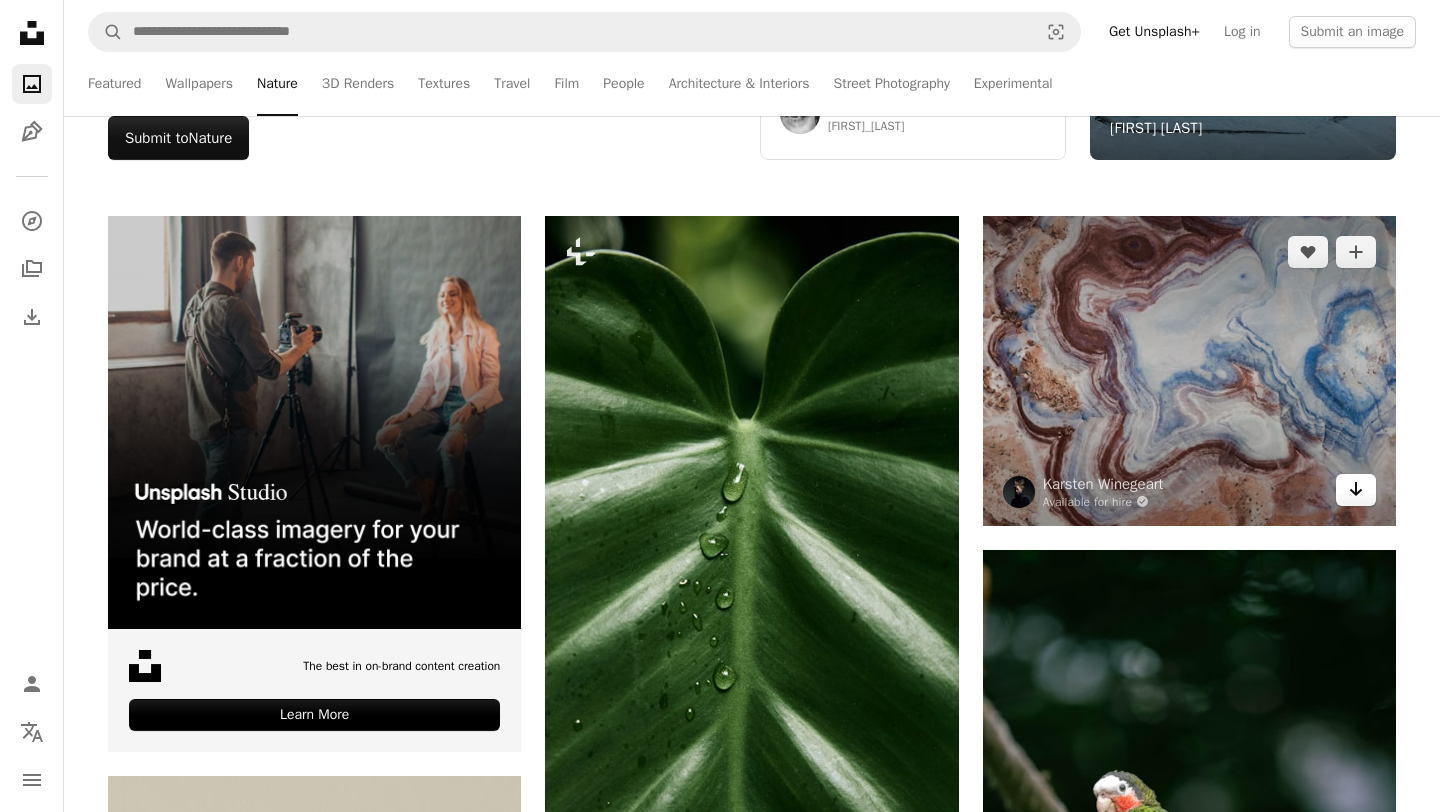click 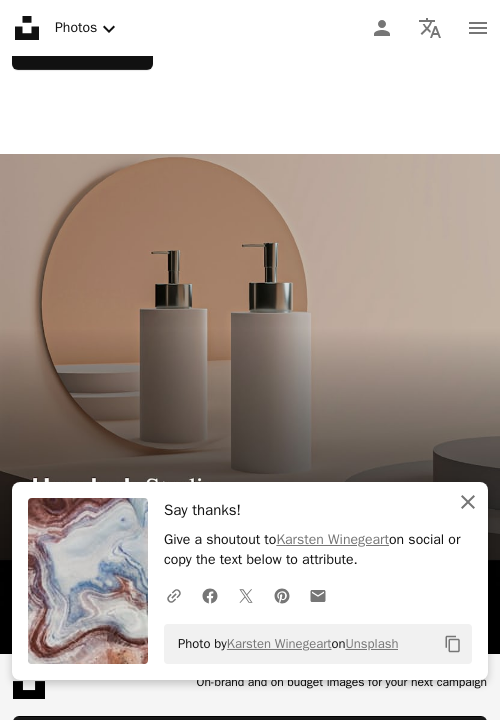 click on "An X shape" 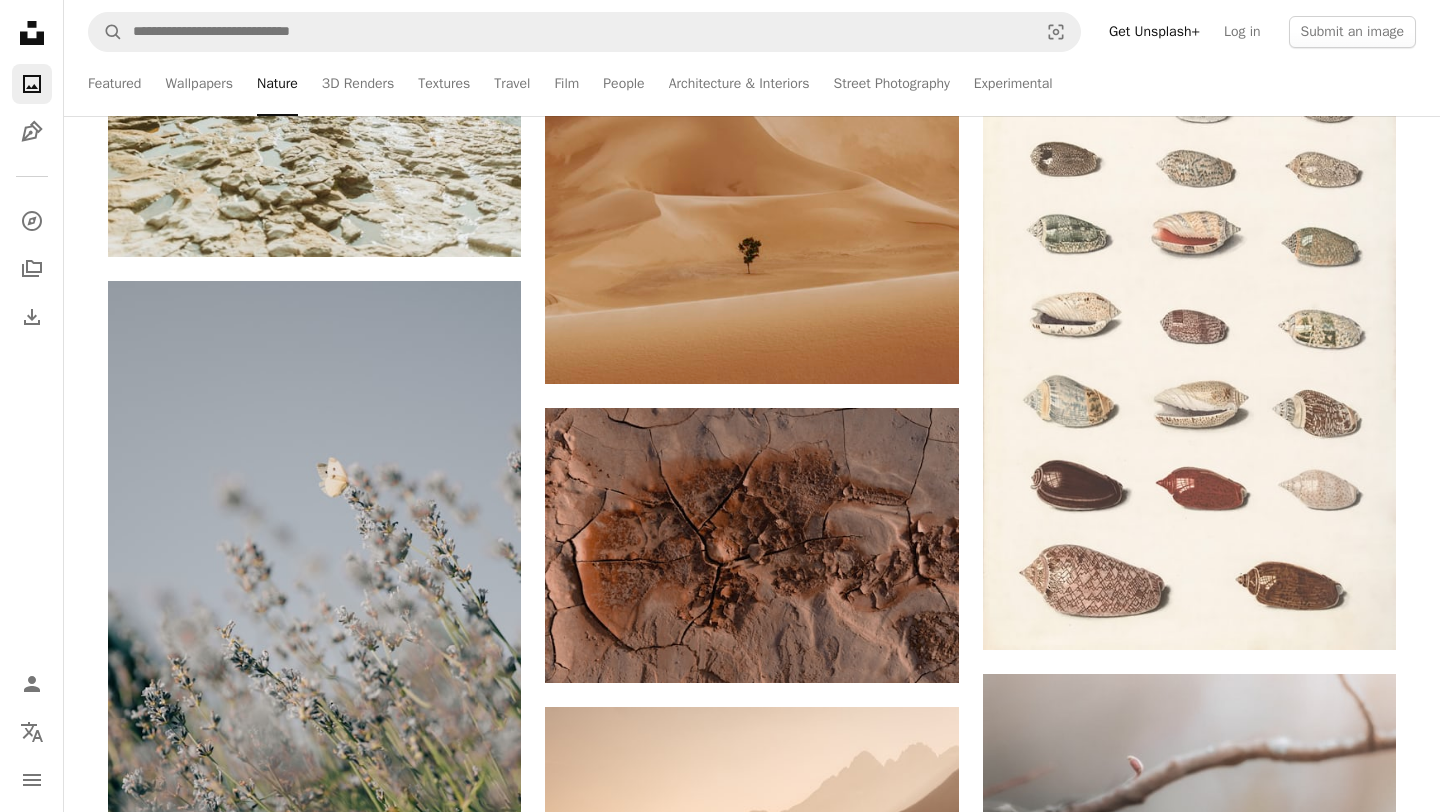 scroll, scrollTop: 3862, scrollLeft: 0, axis: vertical 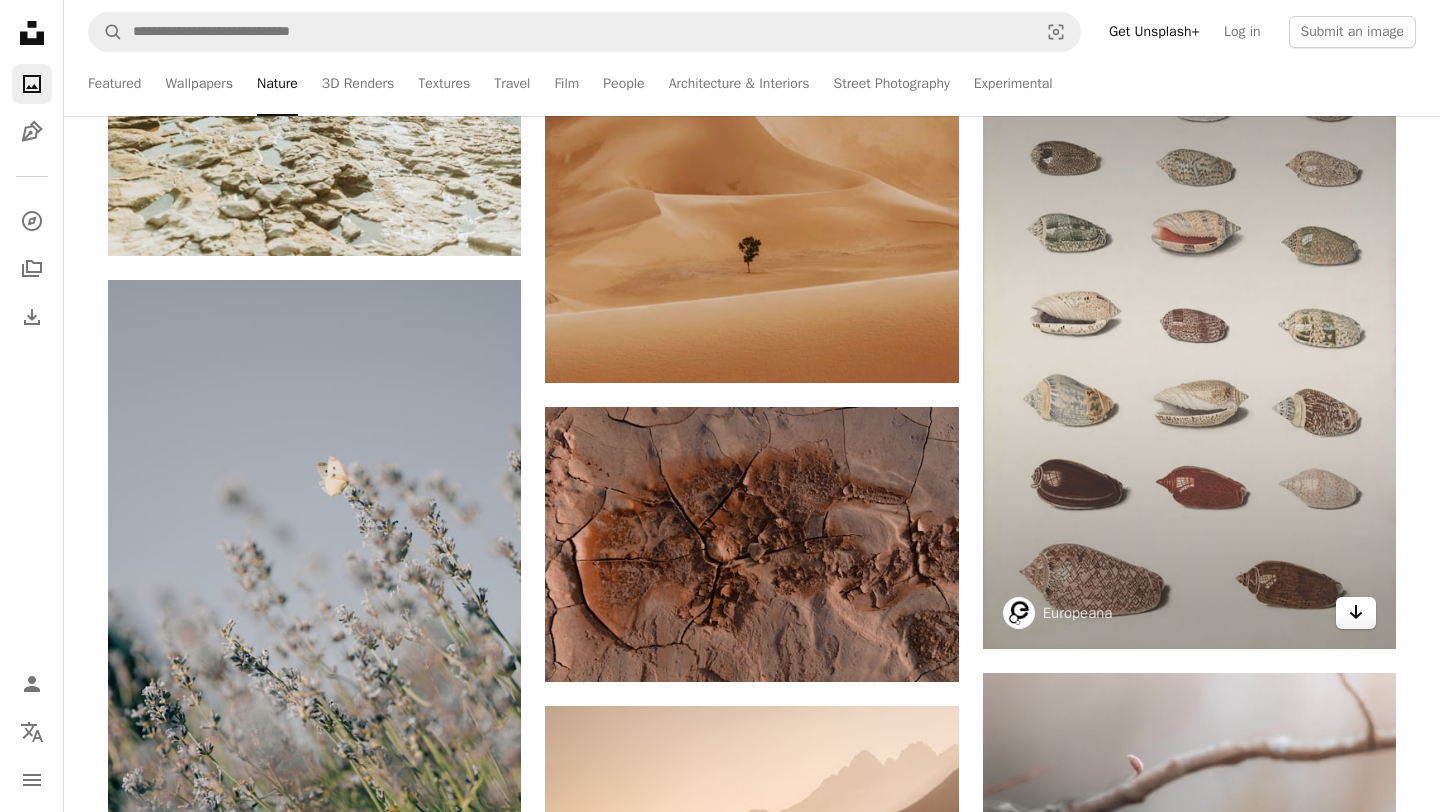 click on "Arrow pointing down" 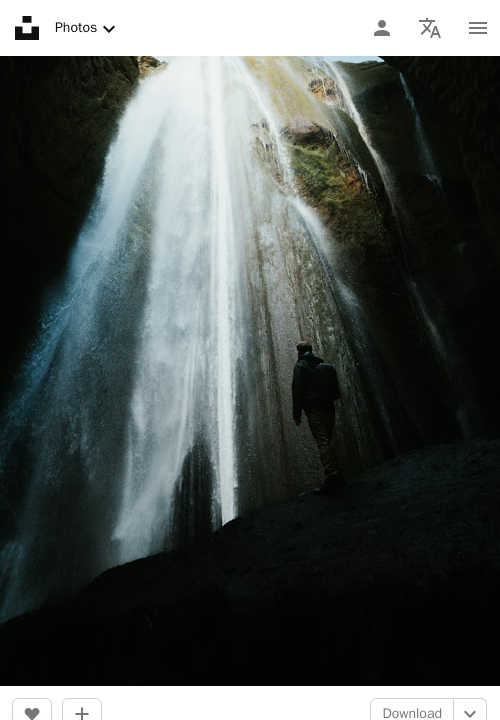scroll, scrollTop: 477366, scrollLeft: 0, axis: vertical 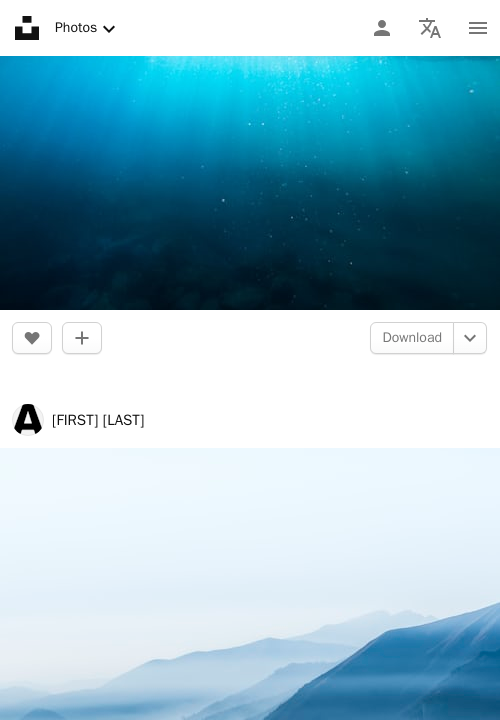 click at bounding box center (267, -477290) 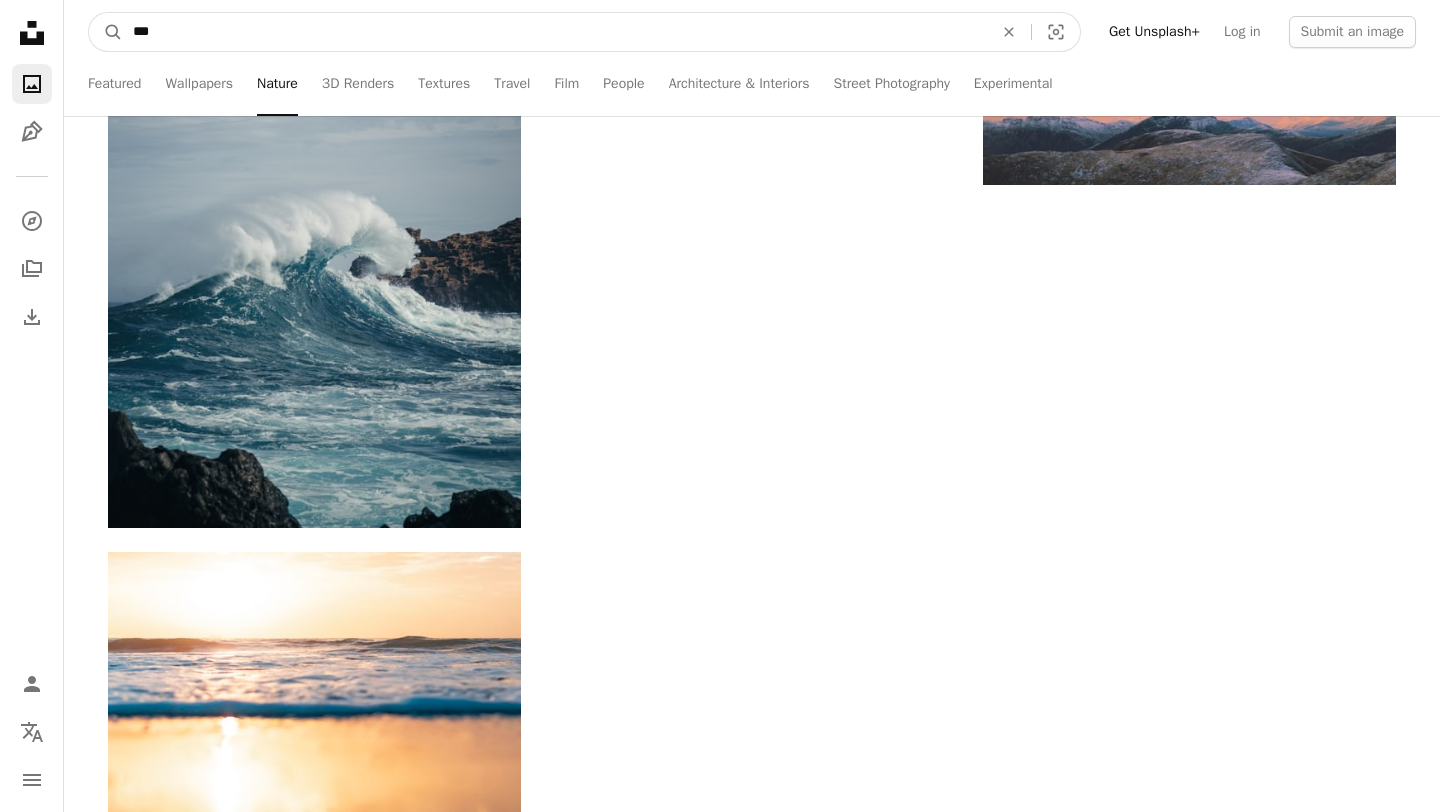 scroll, scrollTop: 112349, scrollLeft: 0, axis: vertical 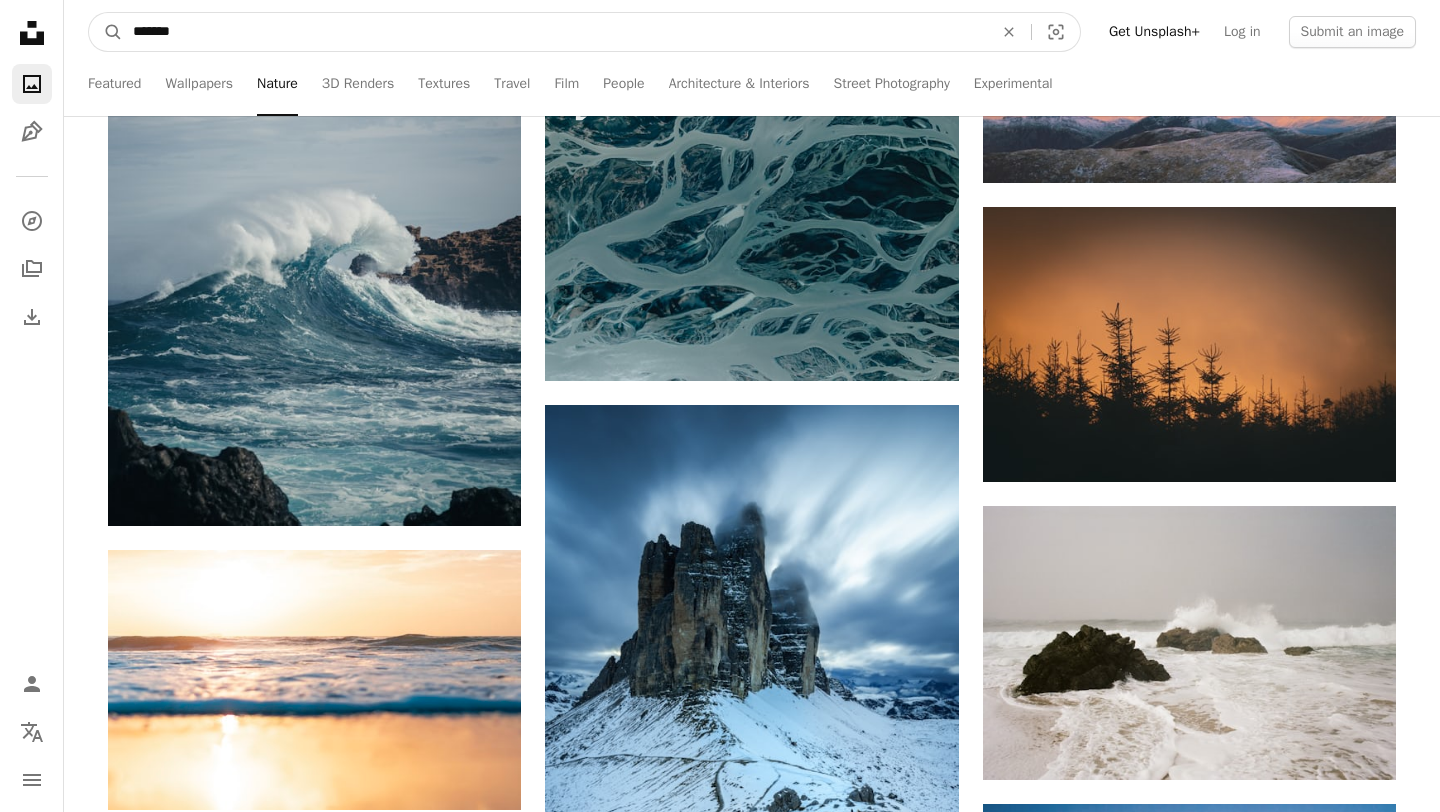 type on "********" 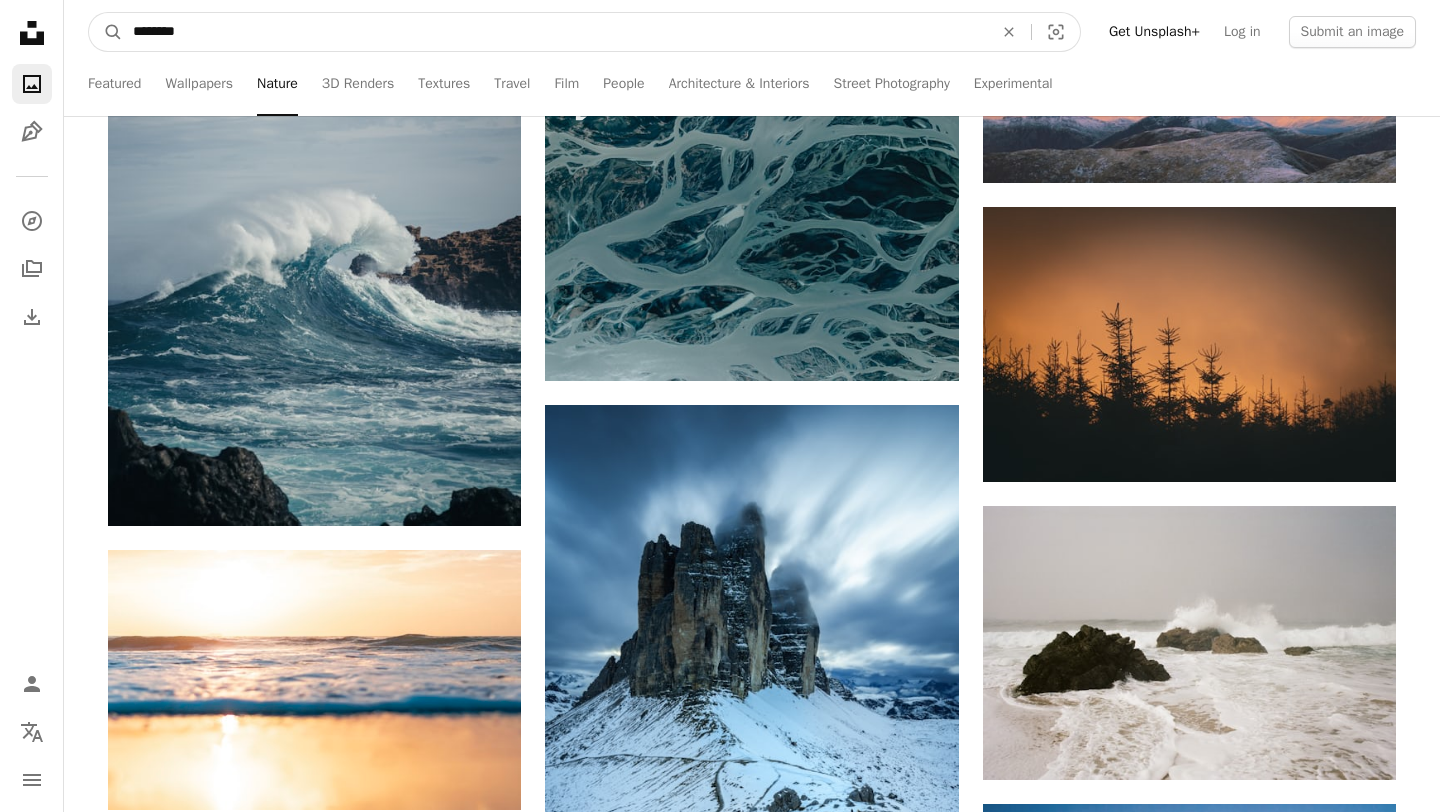 click on "A magnifying glass" at bounding box center [106, 32] 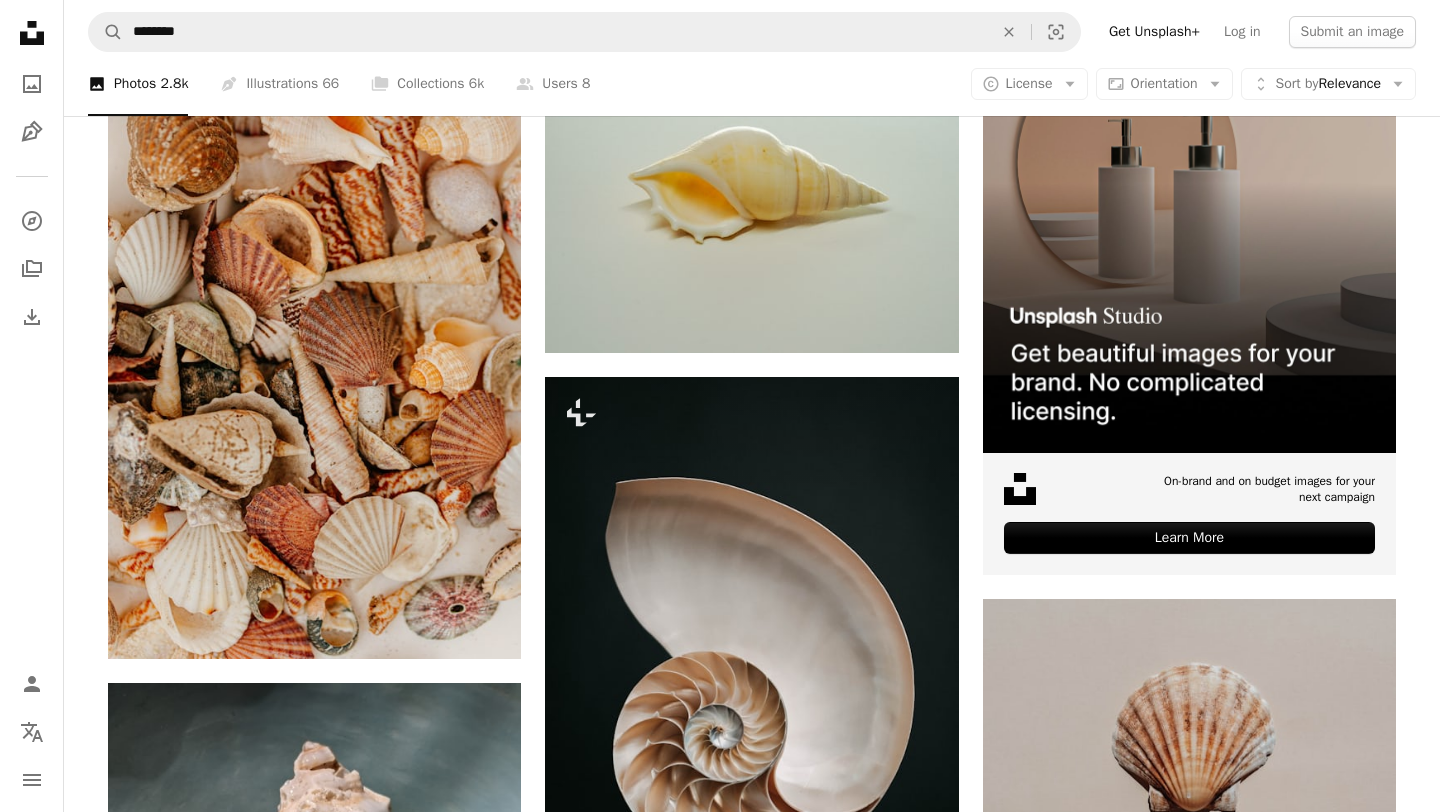 scroll, scrollTop: 691, scrollLeft: 0, axis: vertical 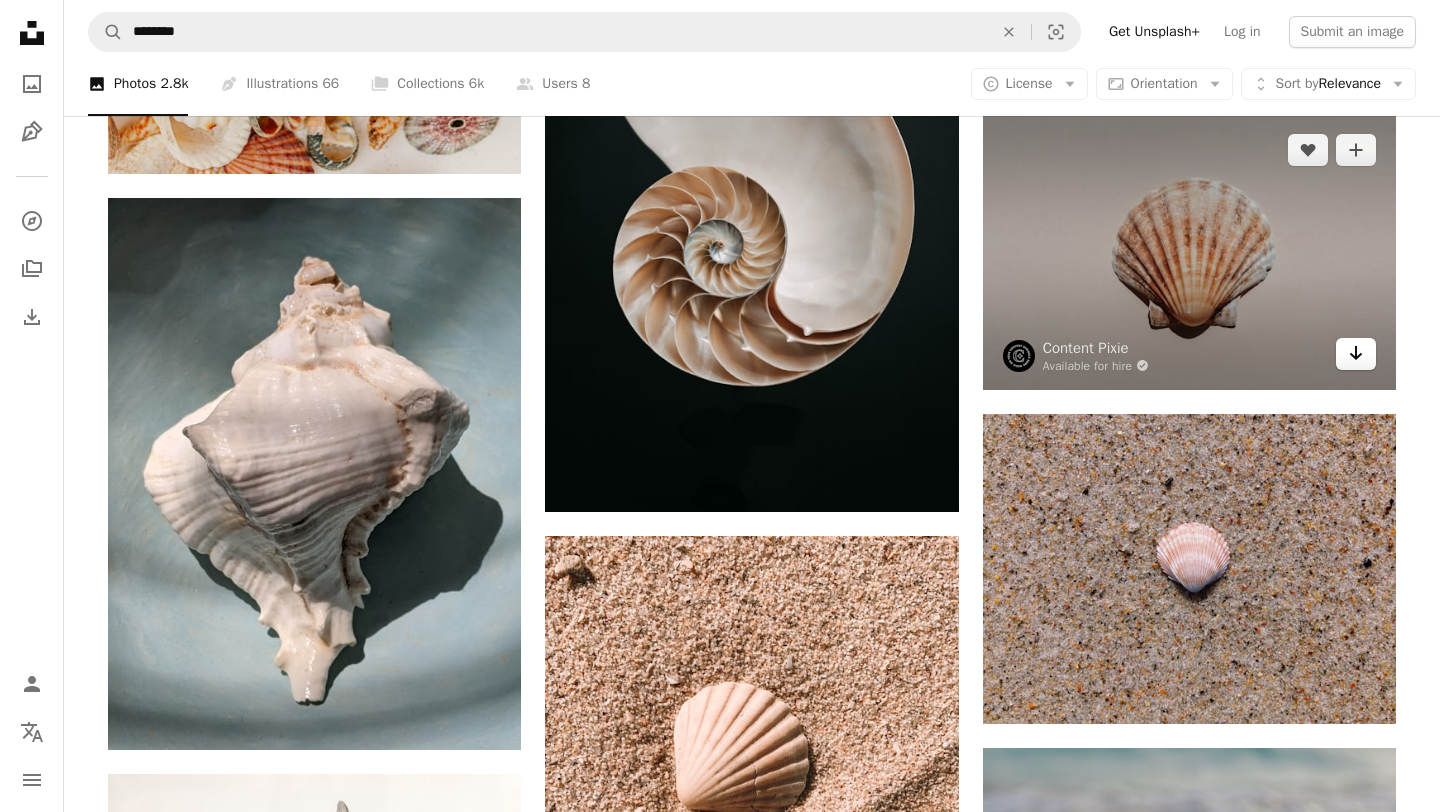 click on "Arrow pointing down" 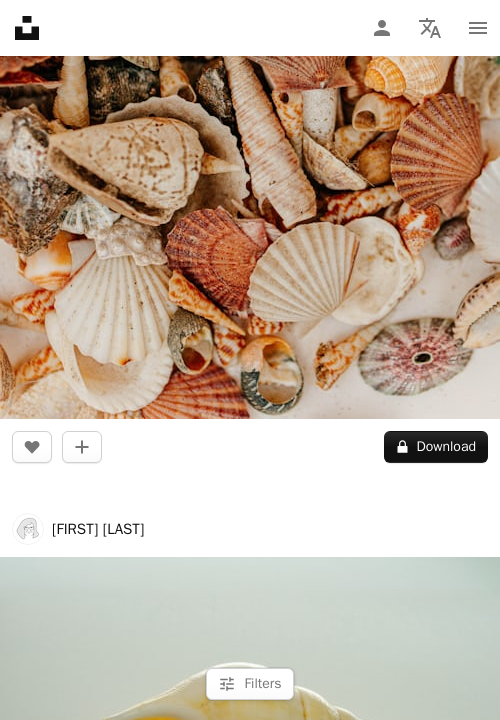 scroll, scrollTop: 15440, scrollLeft: 0, axis: vertical 